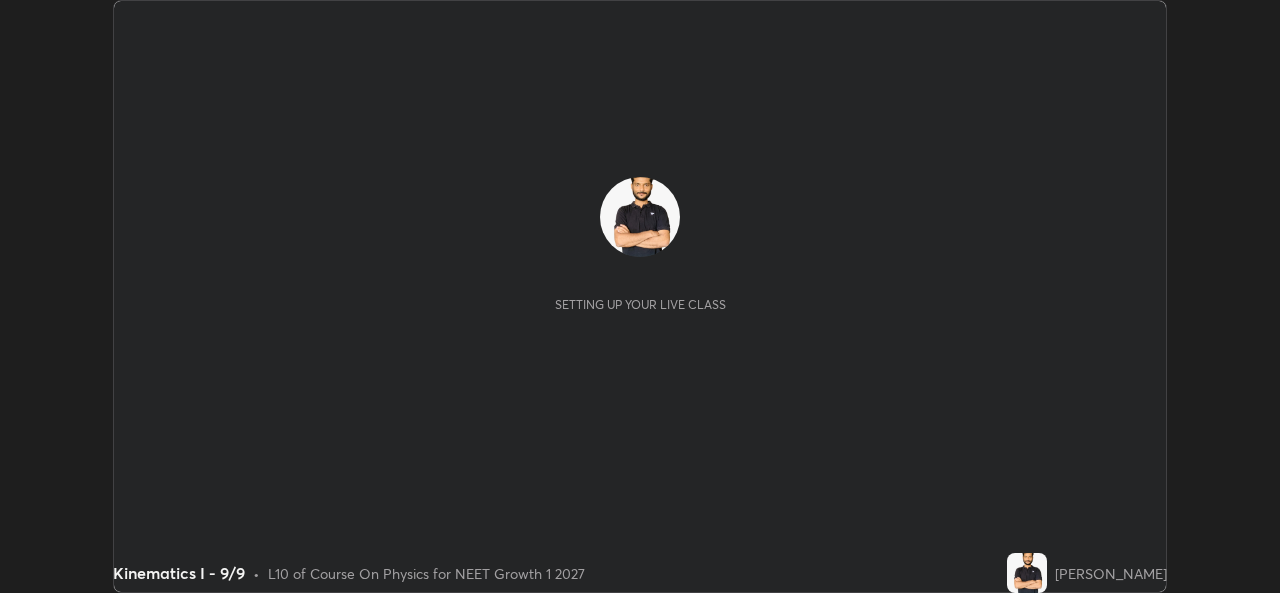 scroll, scrollTop: 0, scrollLeft: 0, axis: both 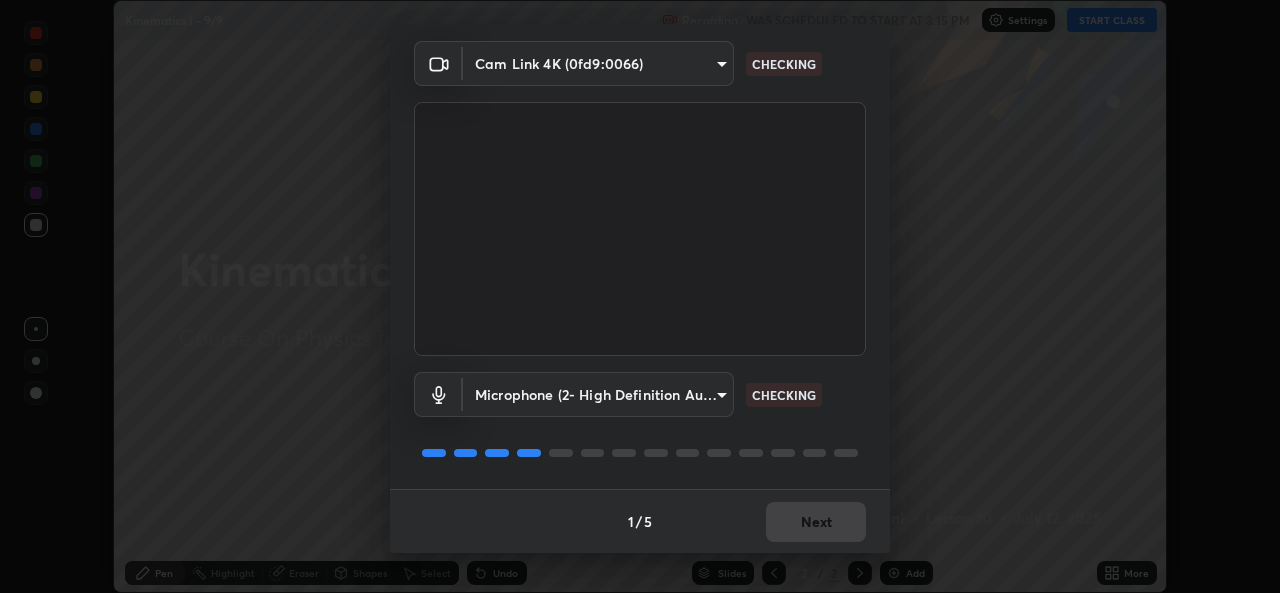 click on "1 / 5 Next" at bounding box center [640, 521] 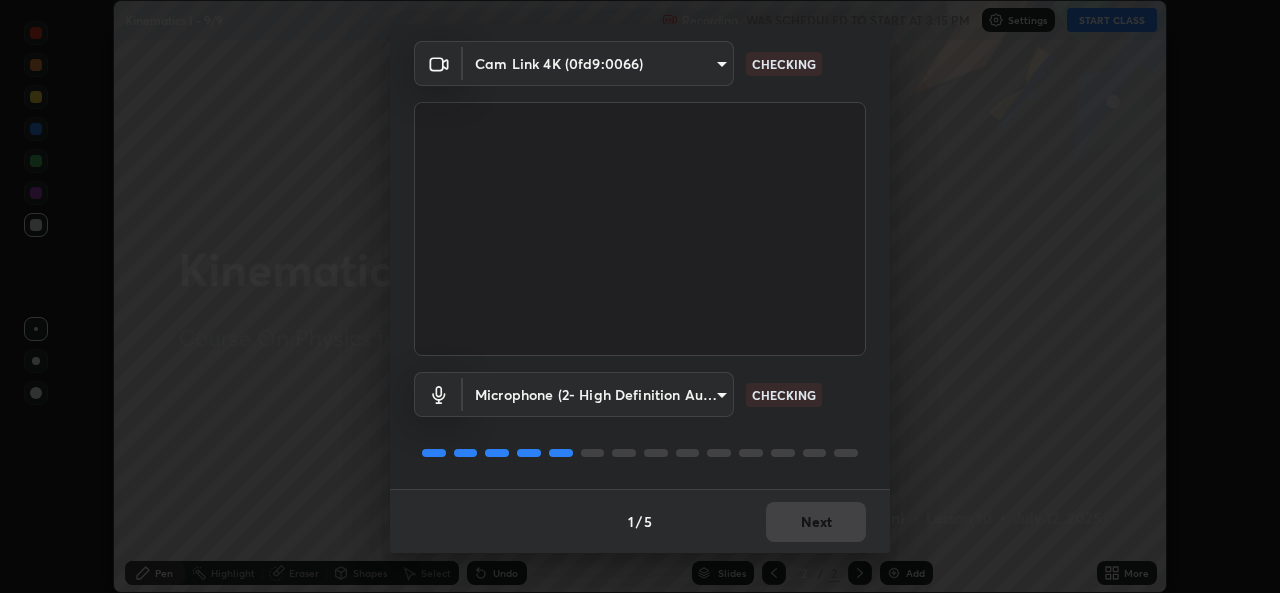 click on "1 / 5 Next" at bounding box center (640, 521) 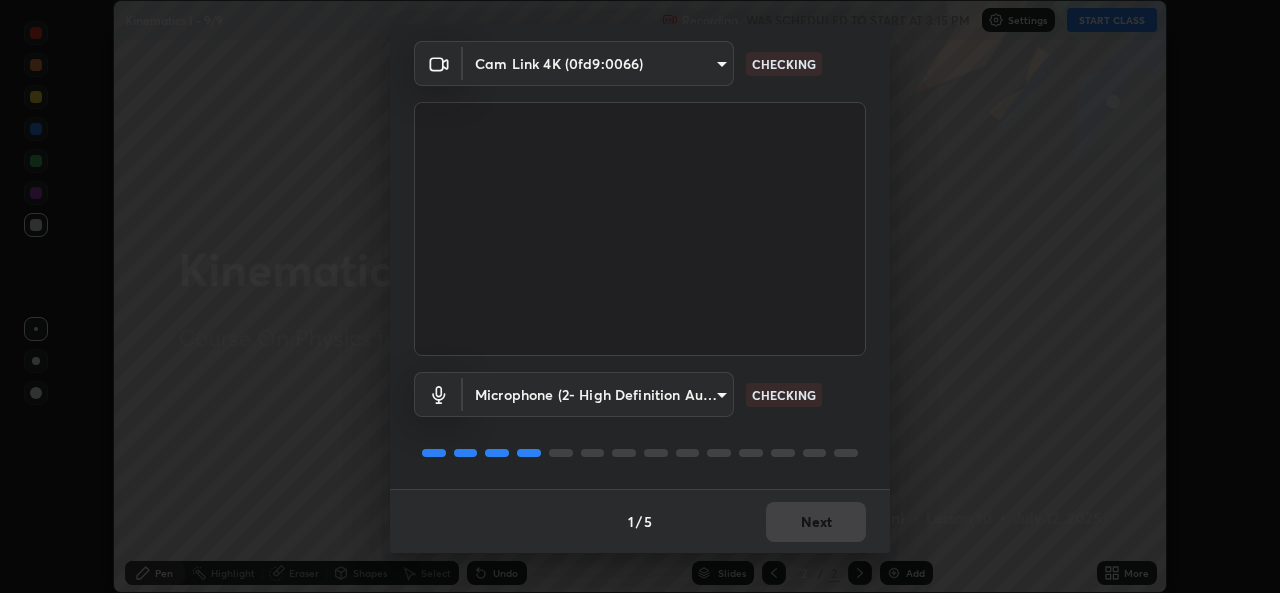 click on "1 / 5 Next" at bounding box center [640, 521] 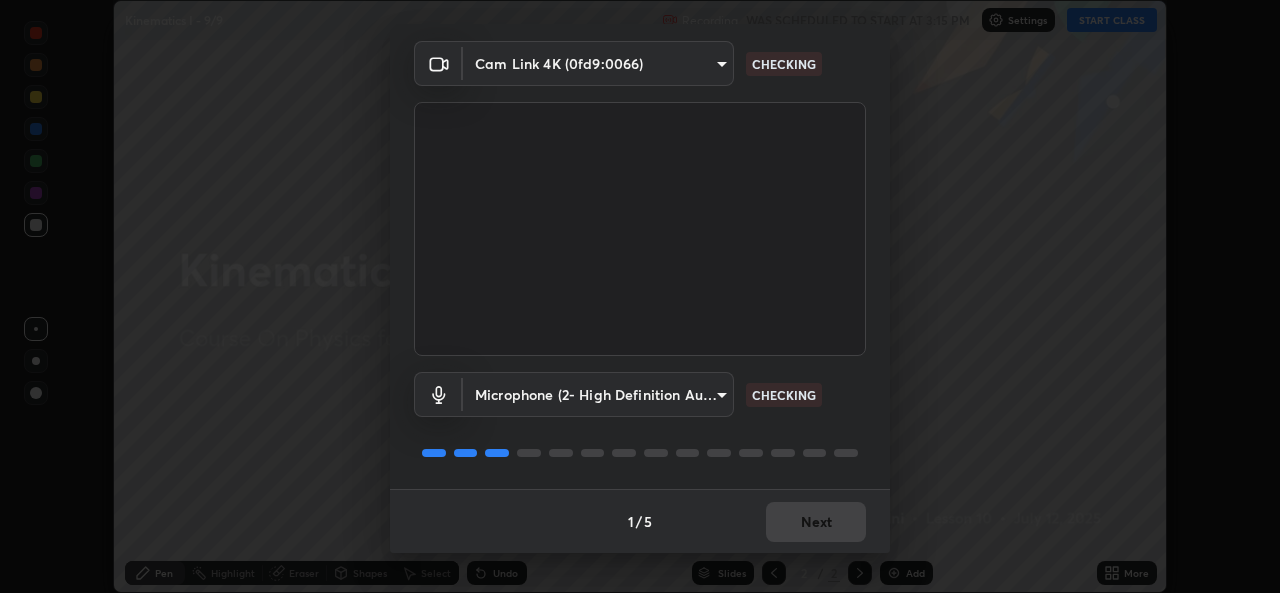 click on "1 / 5 Next" at bounding box center [640, 521] 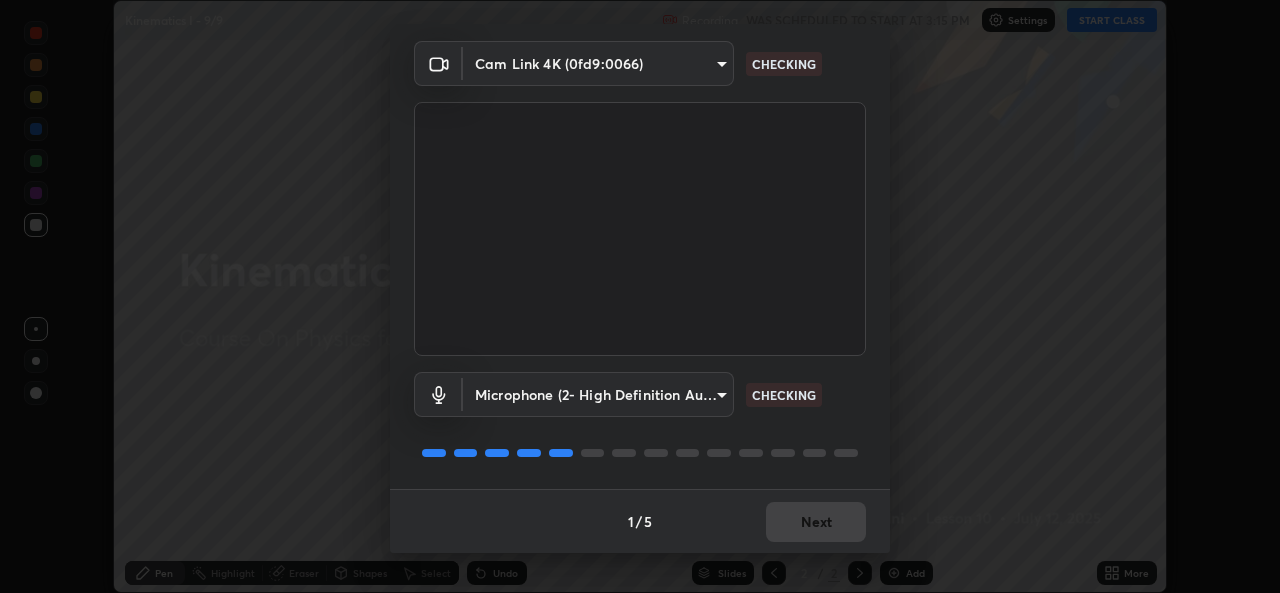 click on "1 / 5 Next" at bounding box center [640, 521] 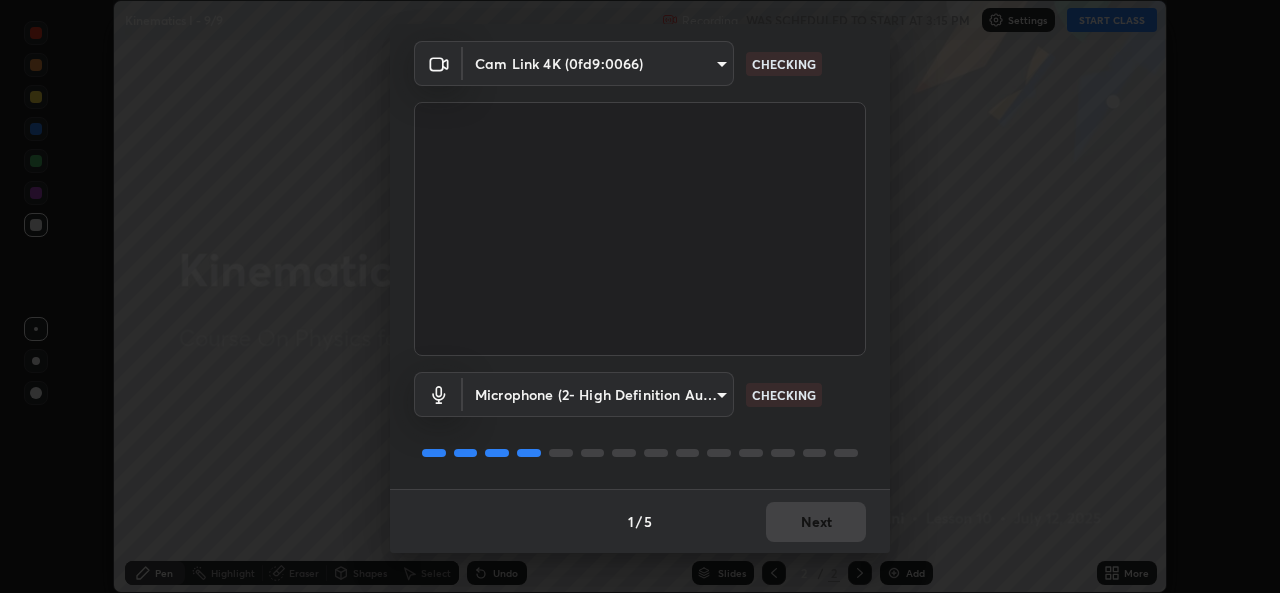 click on "1 / 5 Next" at bounding box center (640, 521) 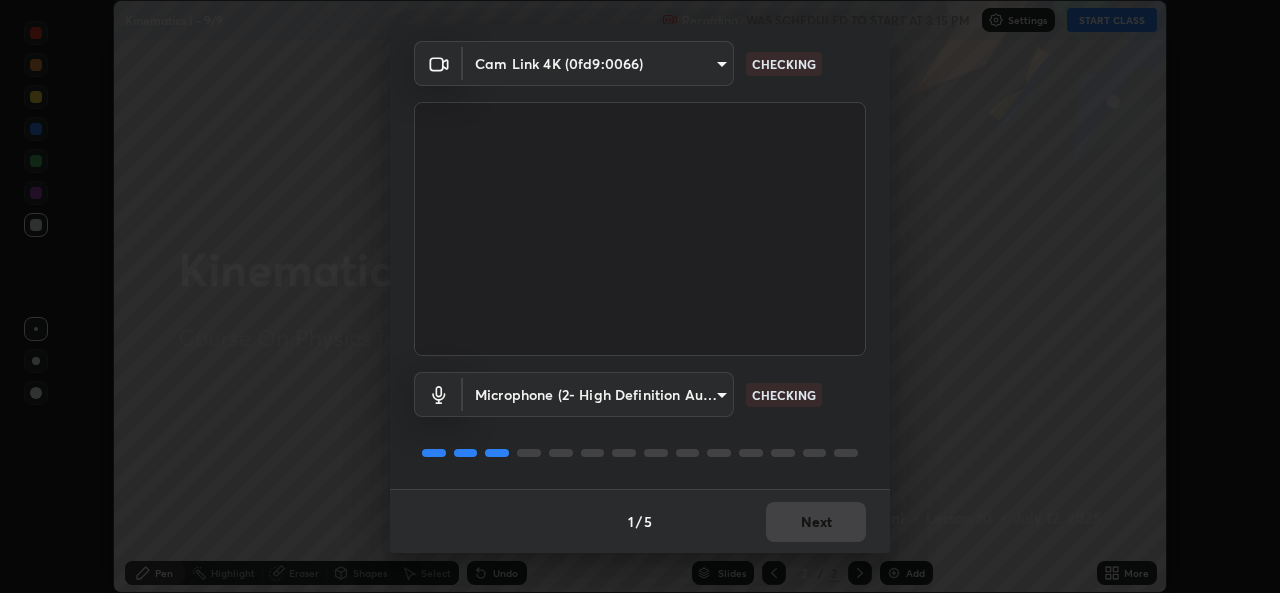 click on "1 / 5 Next" at bounding box center (640, 521) 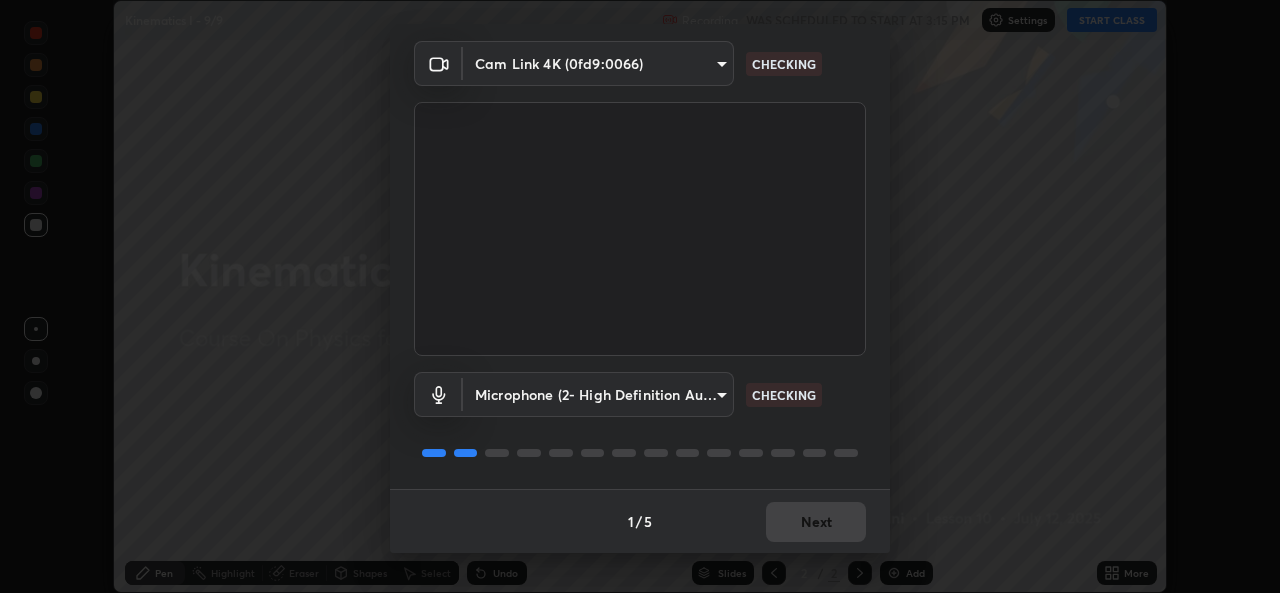 click on "1 / 5 Next" at bounding box center (640, 521) 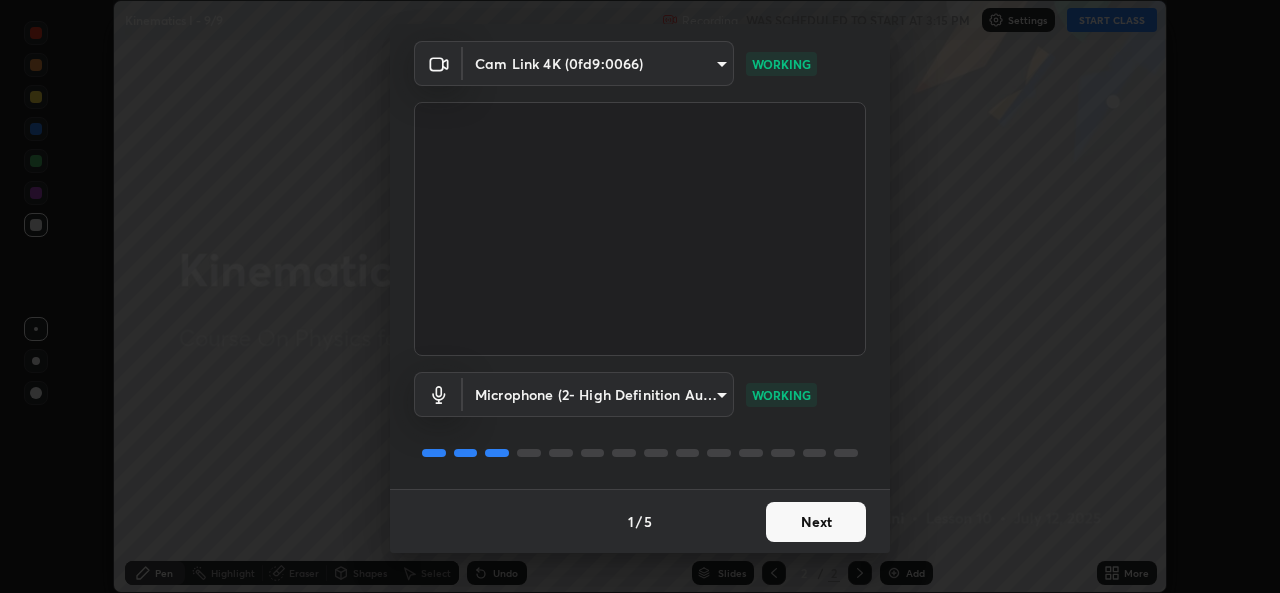 click on "Next" at bounding box center [816, 522] 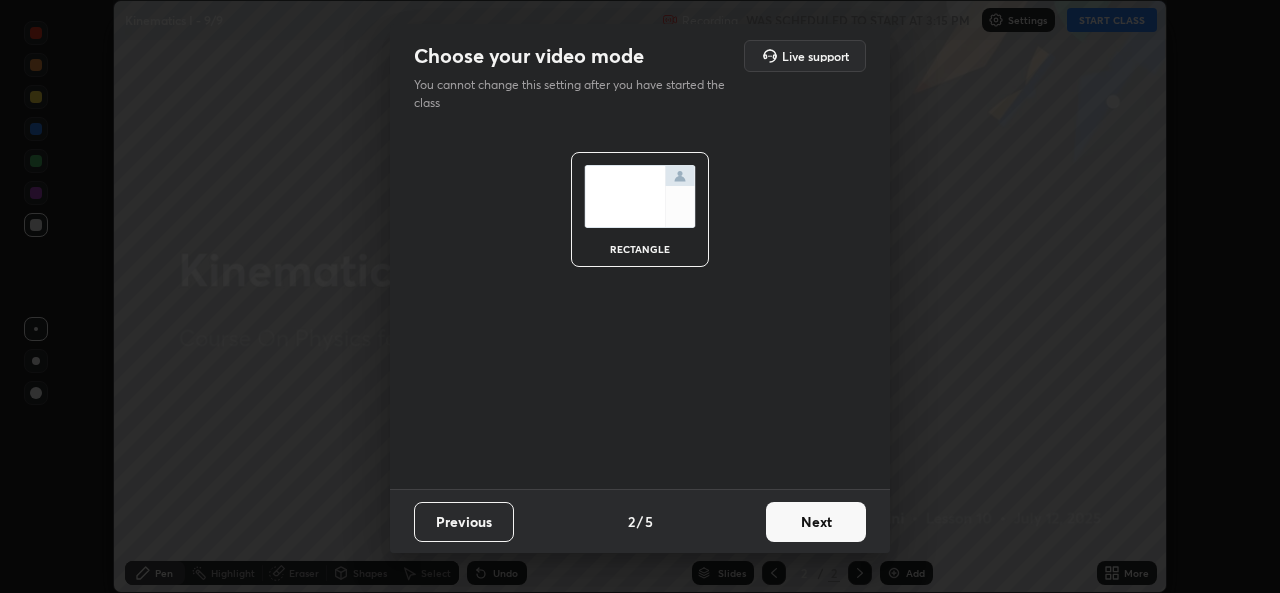 scroll, scrollTop: 0, scrollLeft: 0, axis: both 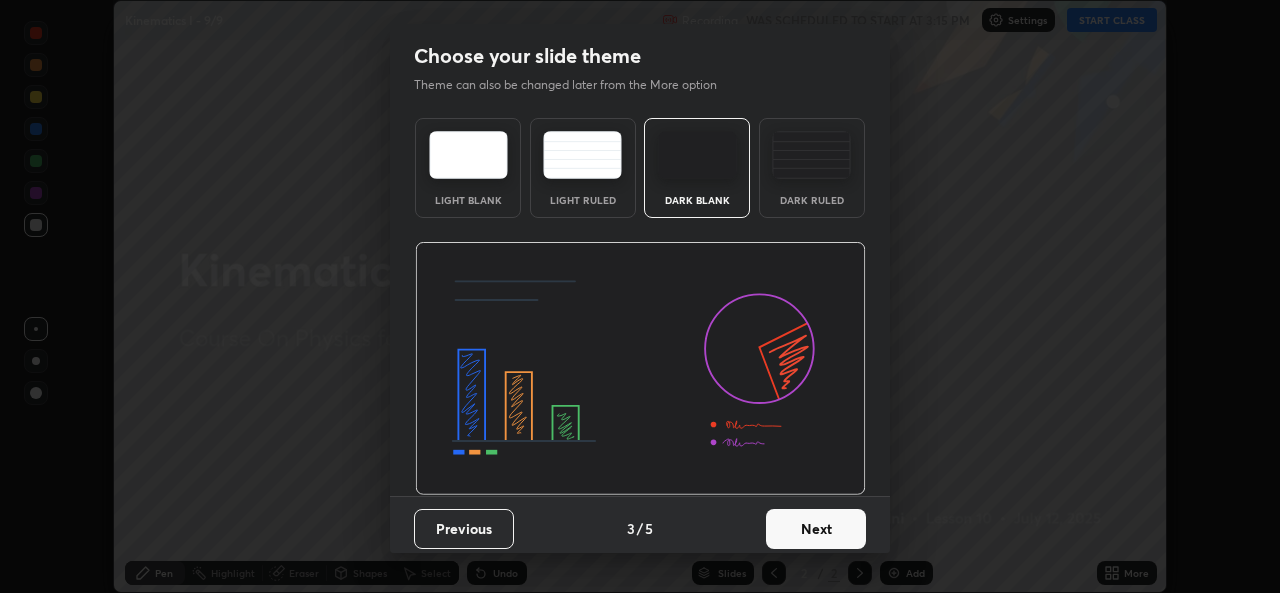 click on "Next" at bounding box center [816, 529] 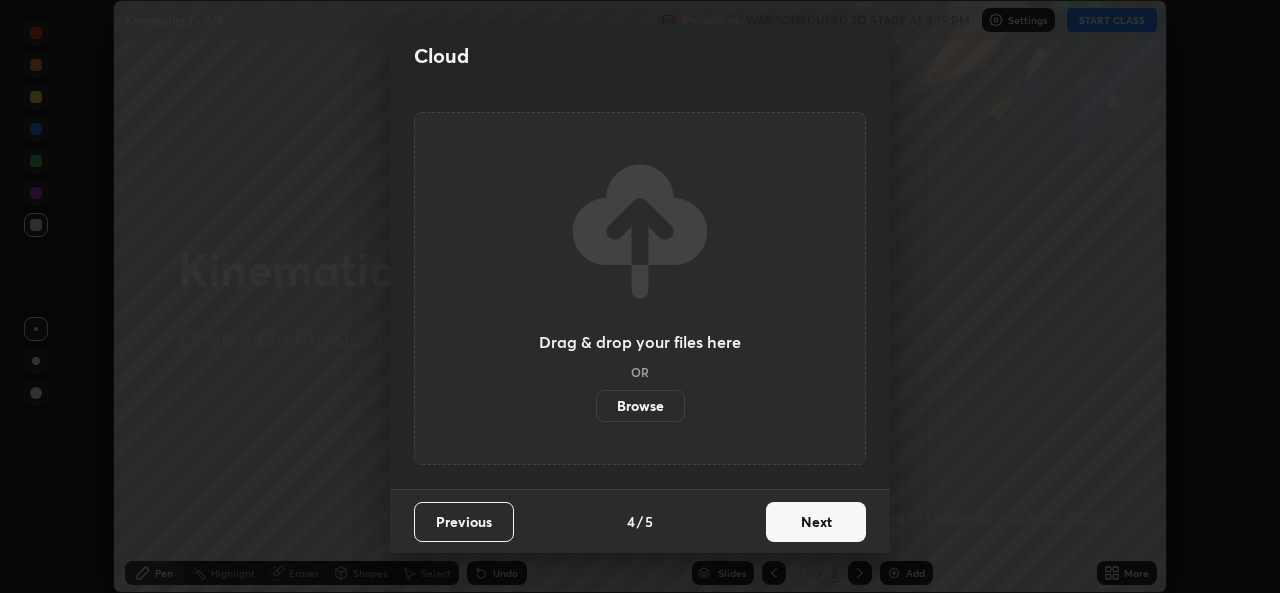 click on "Browse" at bounding box center [640, 406] 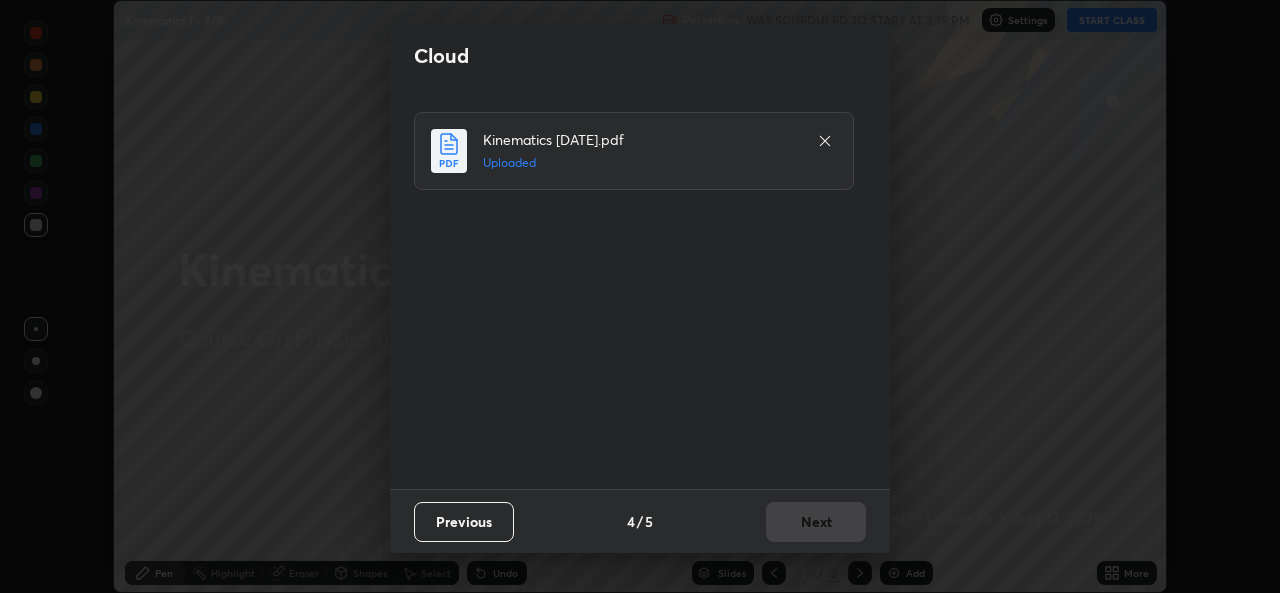 click on "Next" at bounding box center (816, 522) 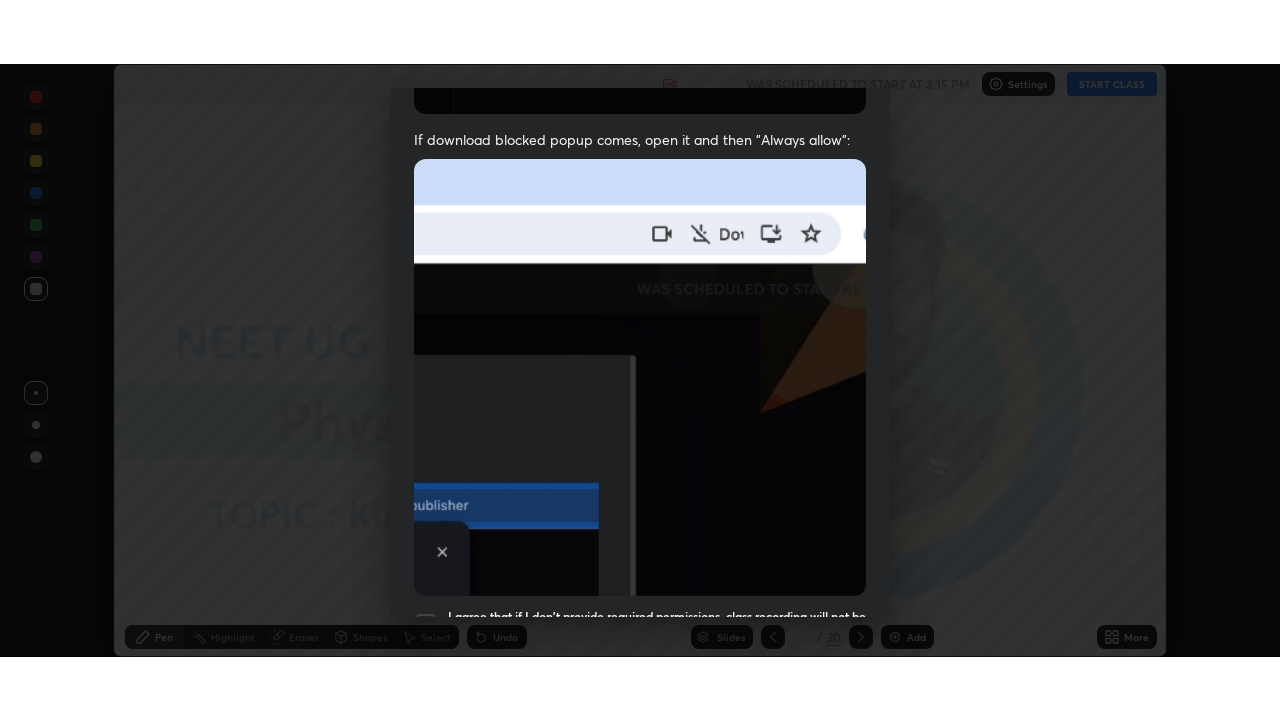 scroll, scrollTop: 471, scrollLeft: 0, axis: vertical 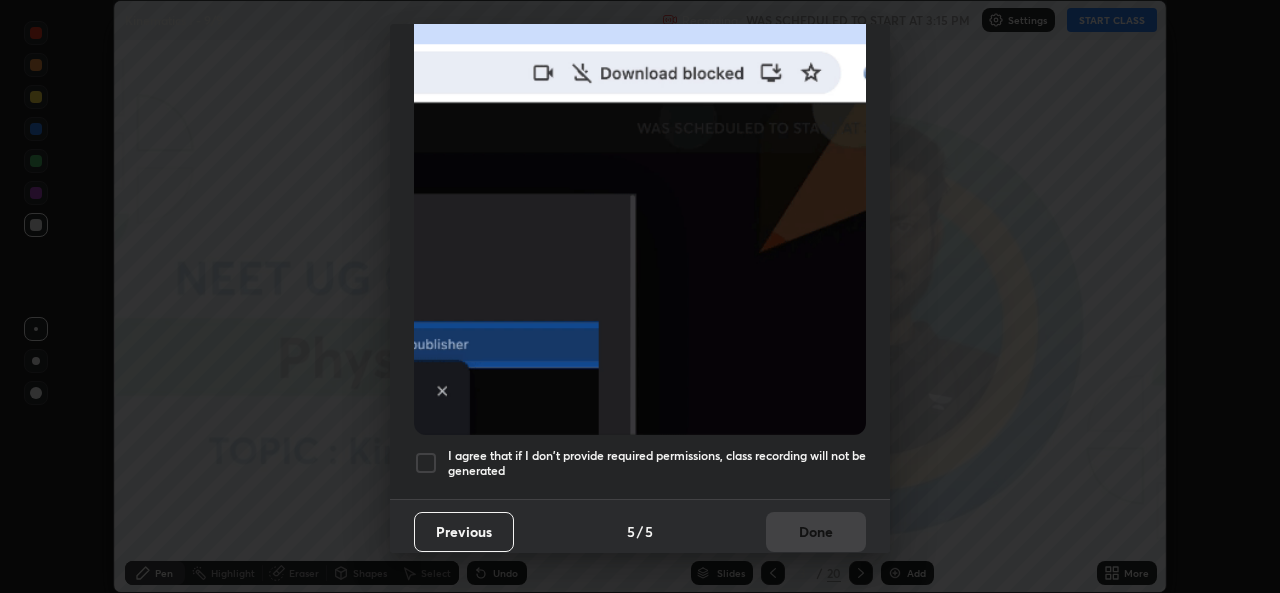 click on "I agree that if I don't provide required permissions, class recording will not be generated" at bounding box center (657, 463) 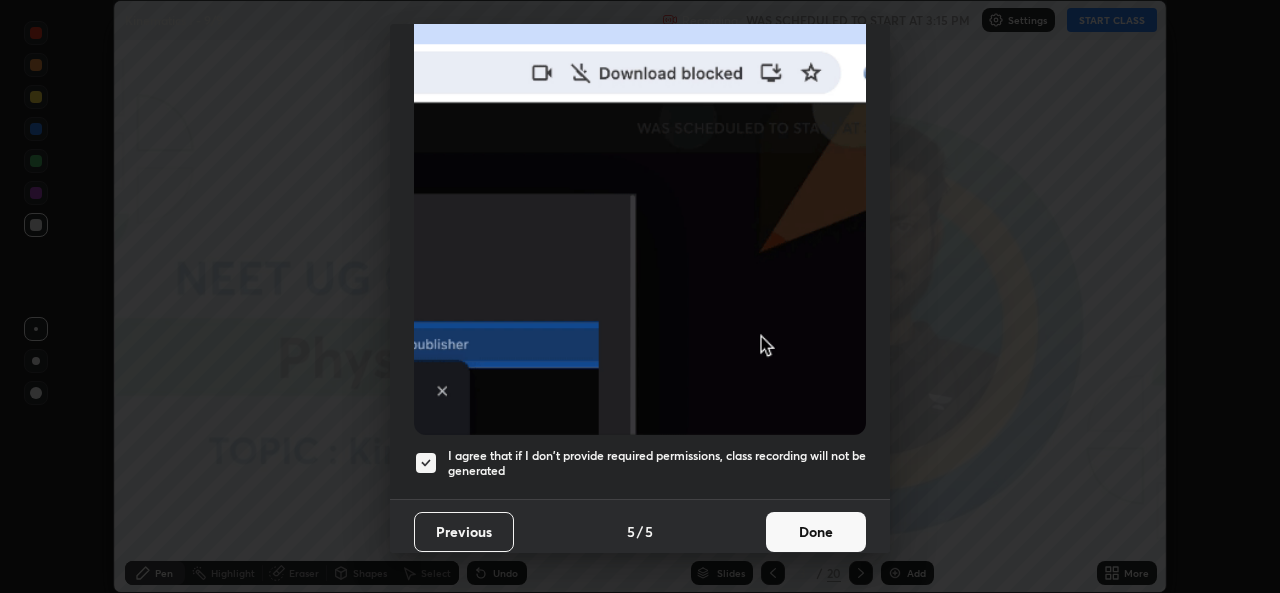 click on "Done" at bounding box center (816, 532) 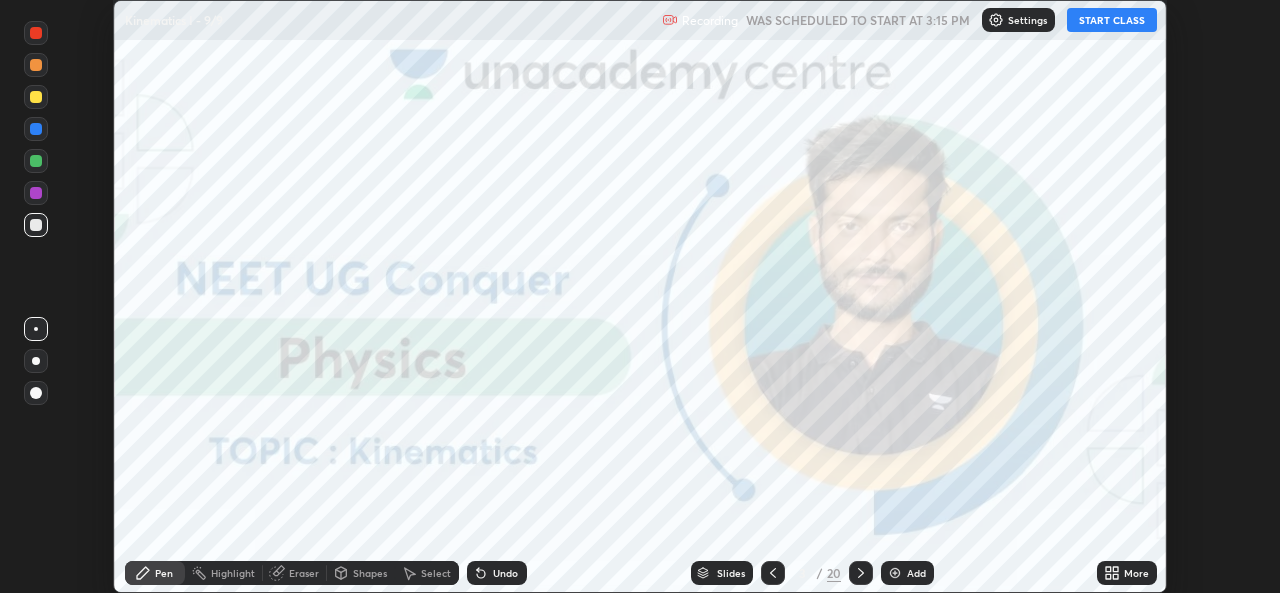 click 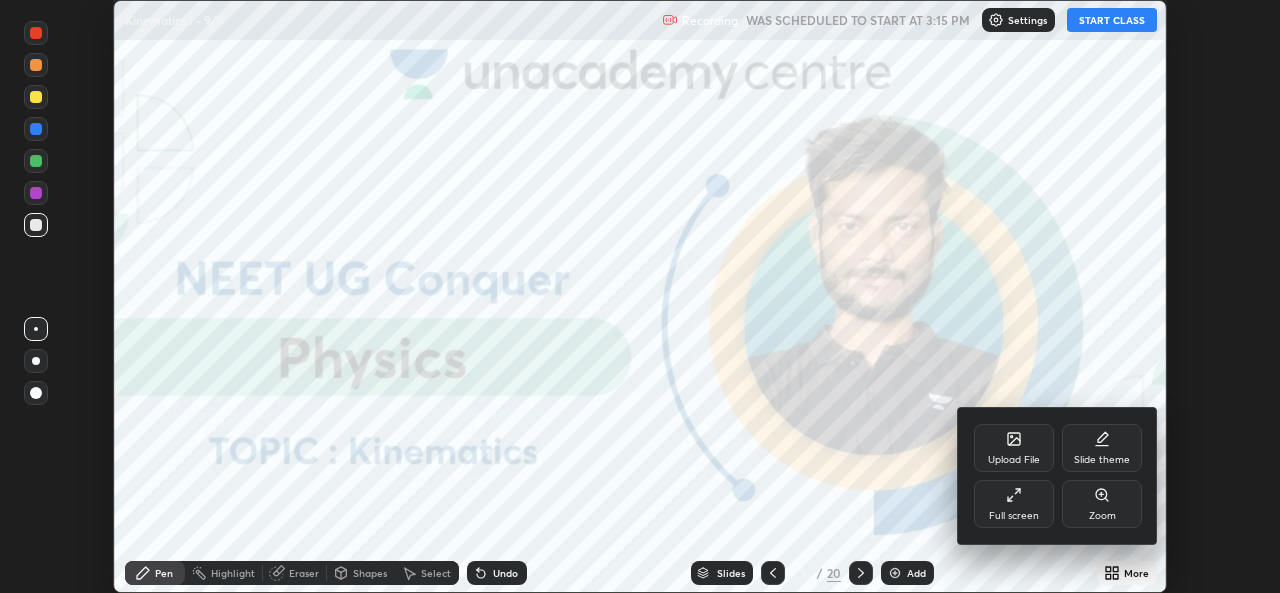 click on "Full screen" at bounding box center (1014, 504) 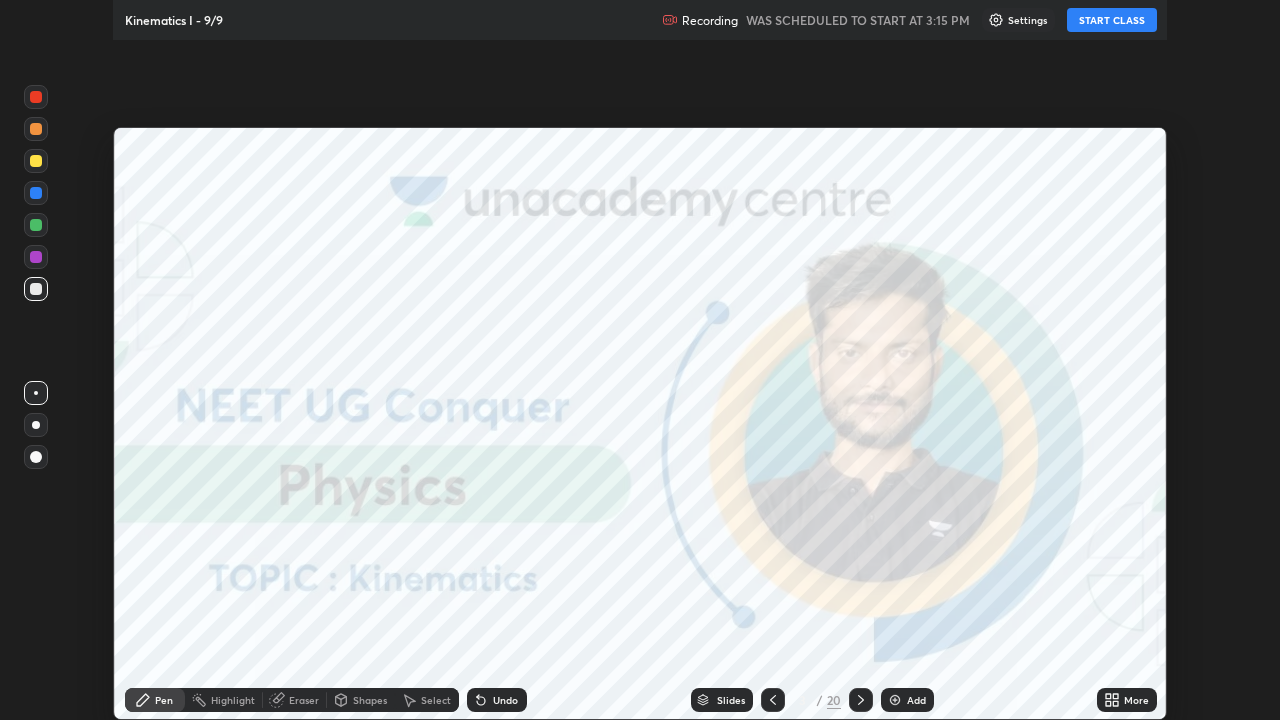 scroll, scrollTop: 99280, scrollLeft: 98720, axis: both 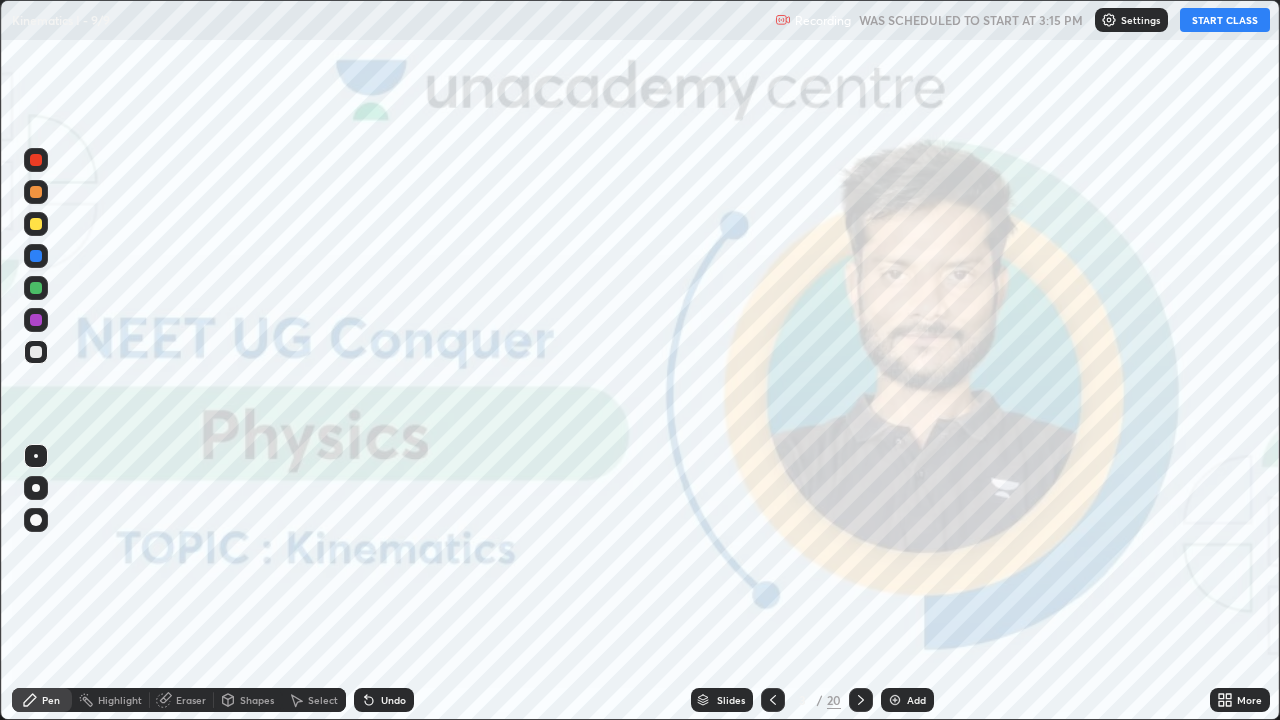 click on "START CLASS" at bounding box center (1225, 20) 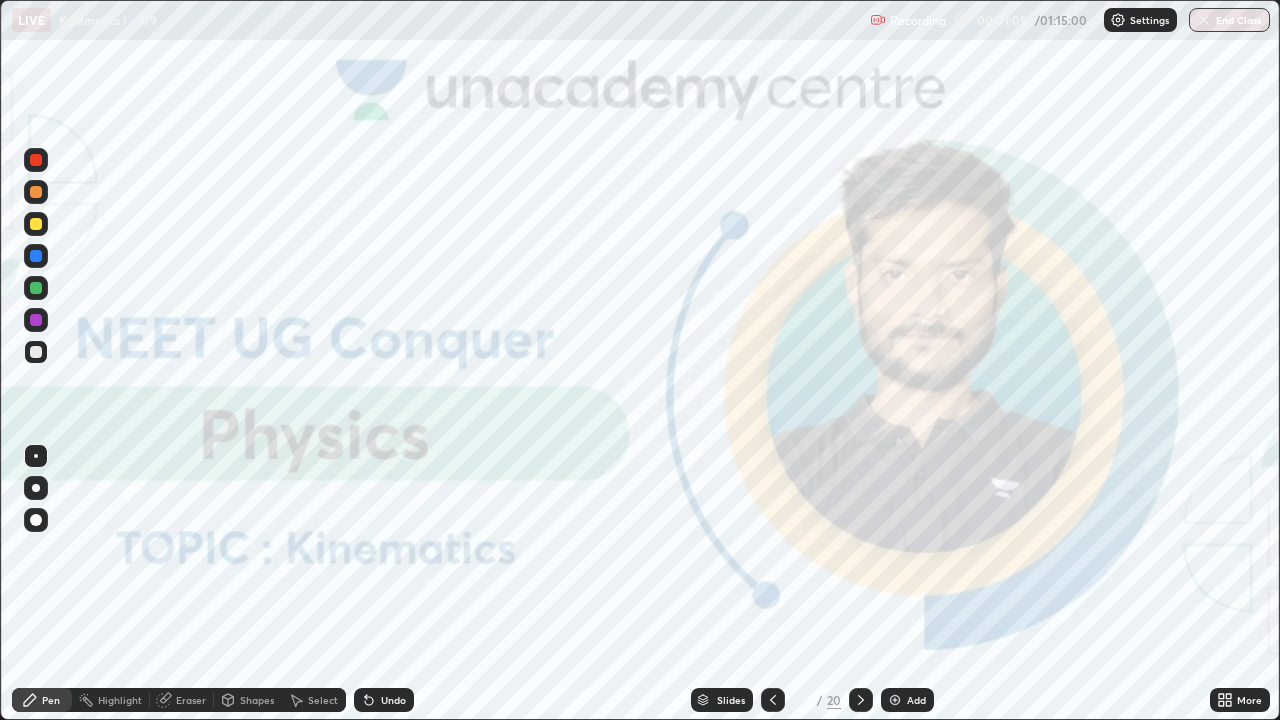 click on "Slides" at bounding box center [731, 700] 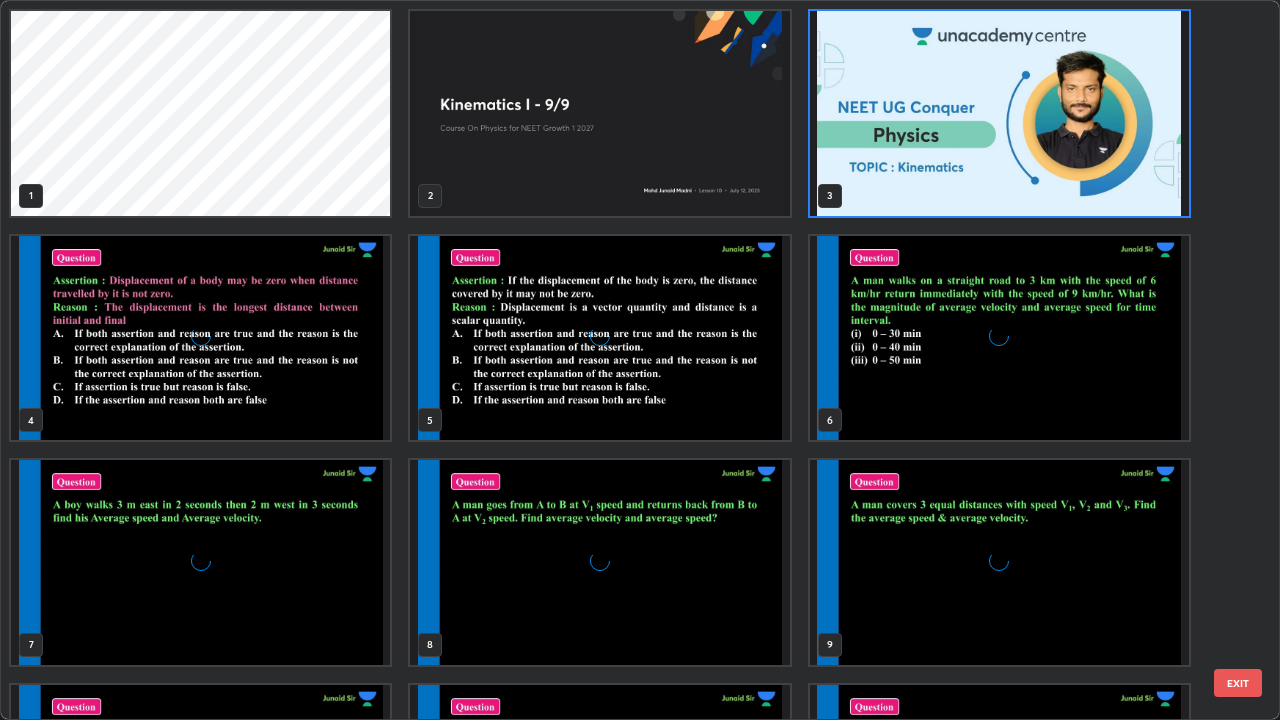 scroll, scrollTop: 7, scrollLeft: 11, axis: both 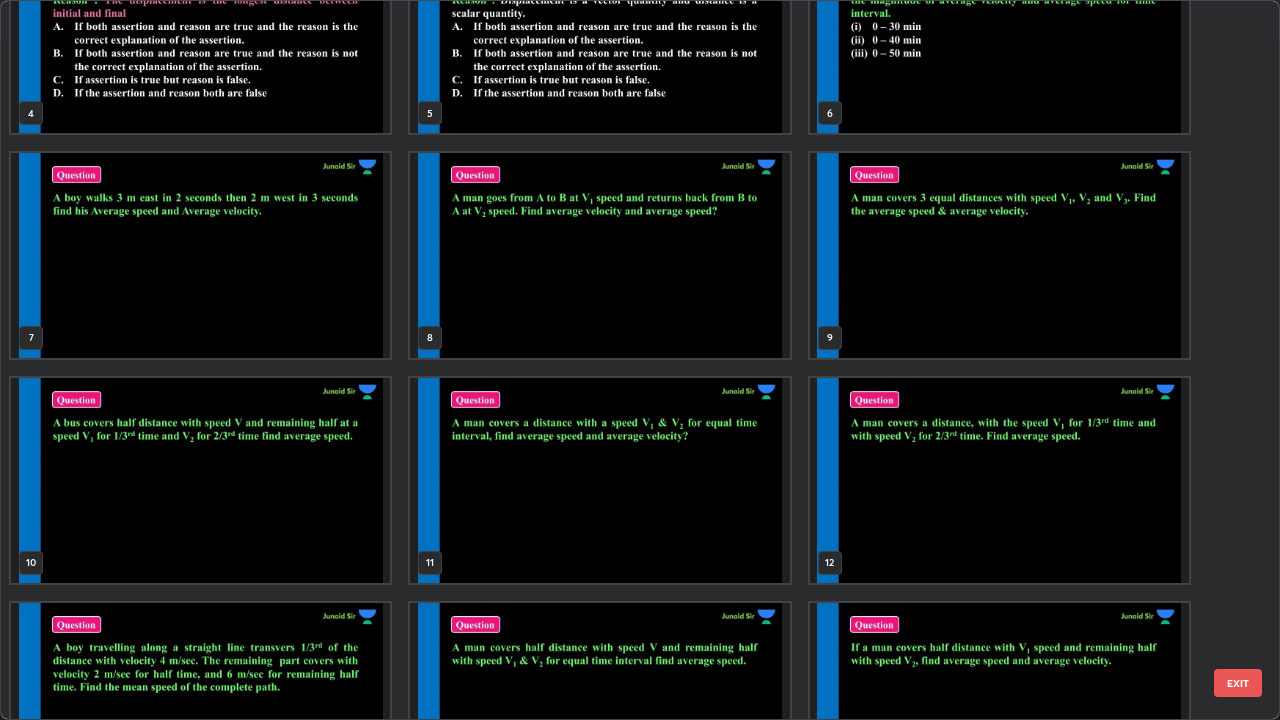 click at bounding box center (599, 255) 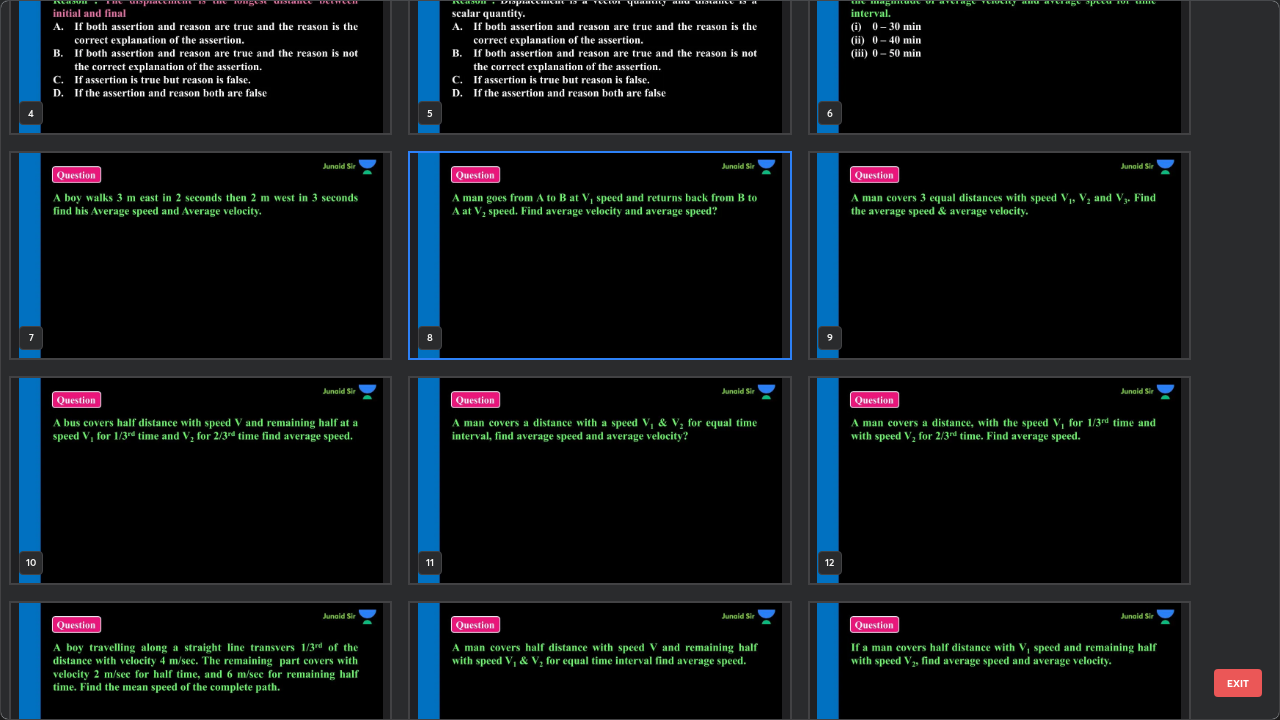 click at bounding box center (599, 255) 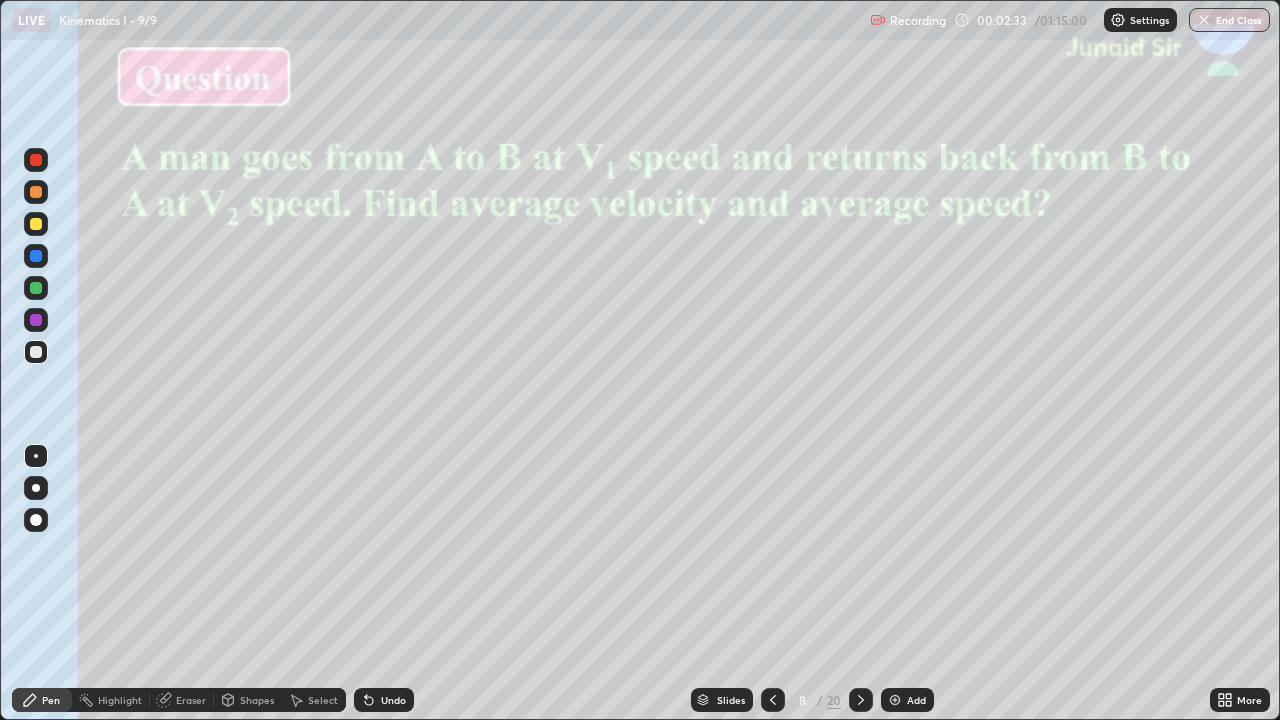 click at bounding box center [36, 488] 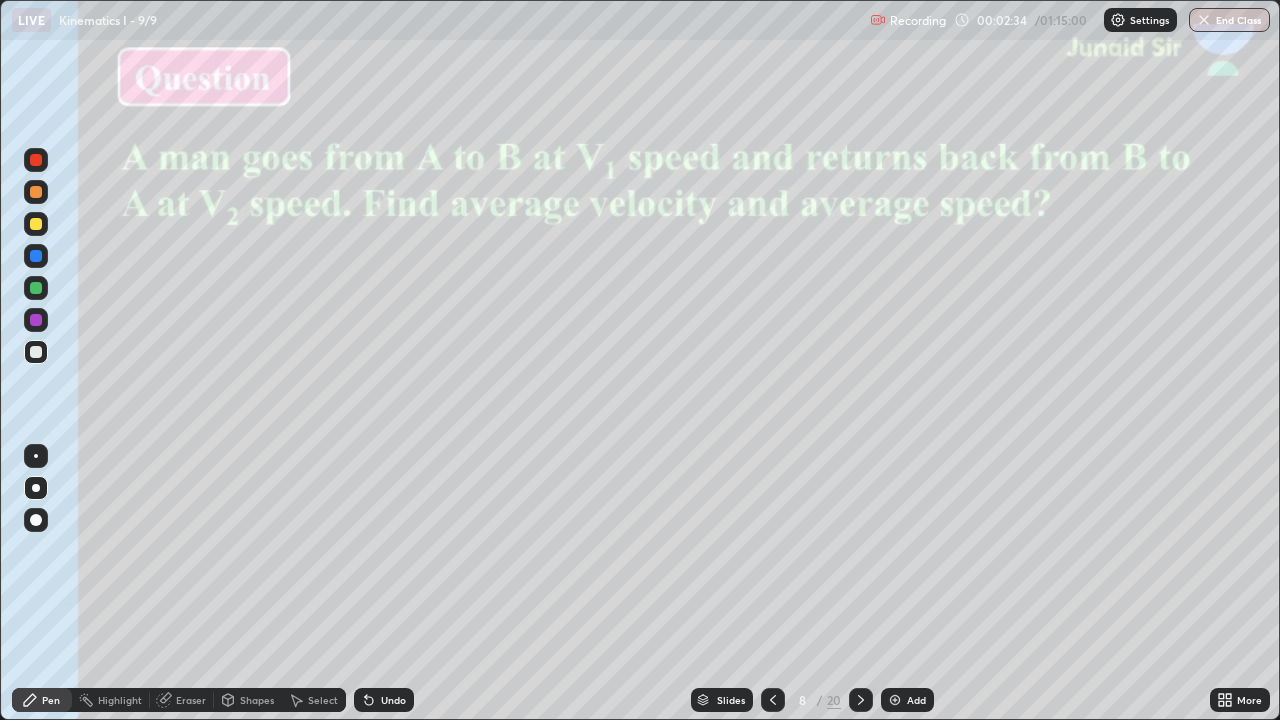 click at bounding box center [36, 320] 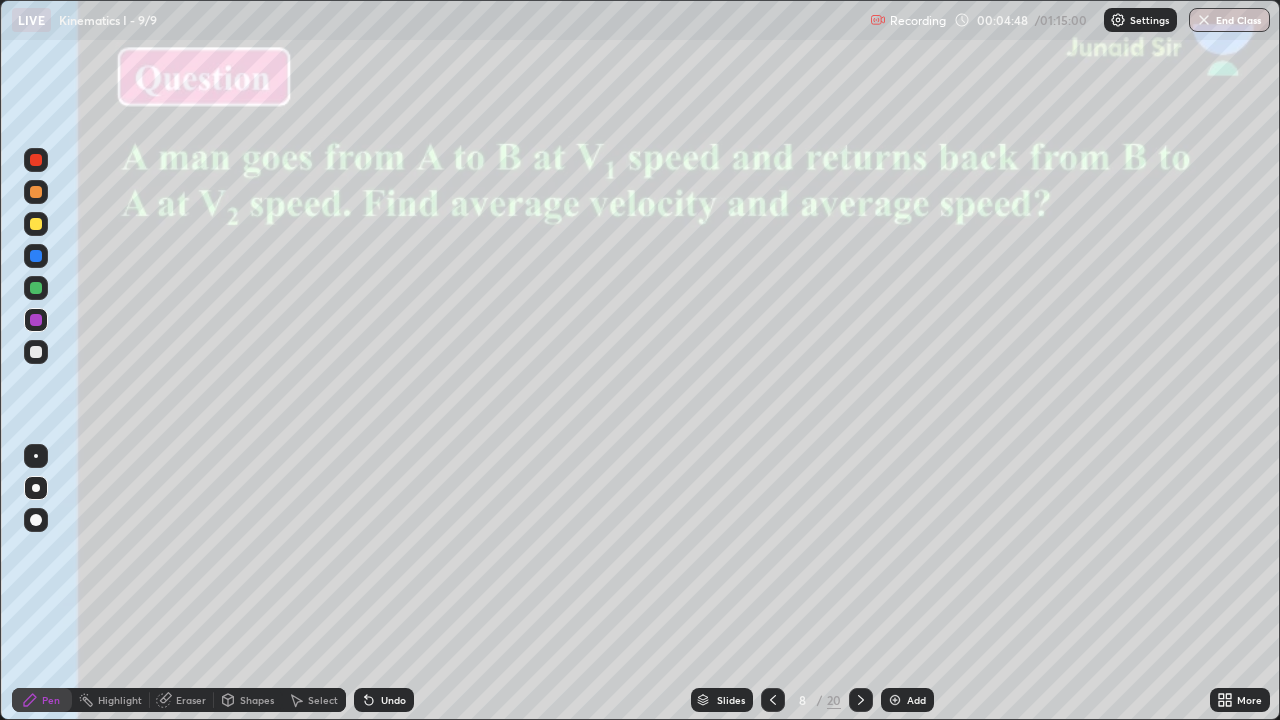 click at bounding box center [36, 224] 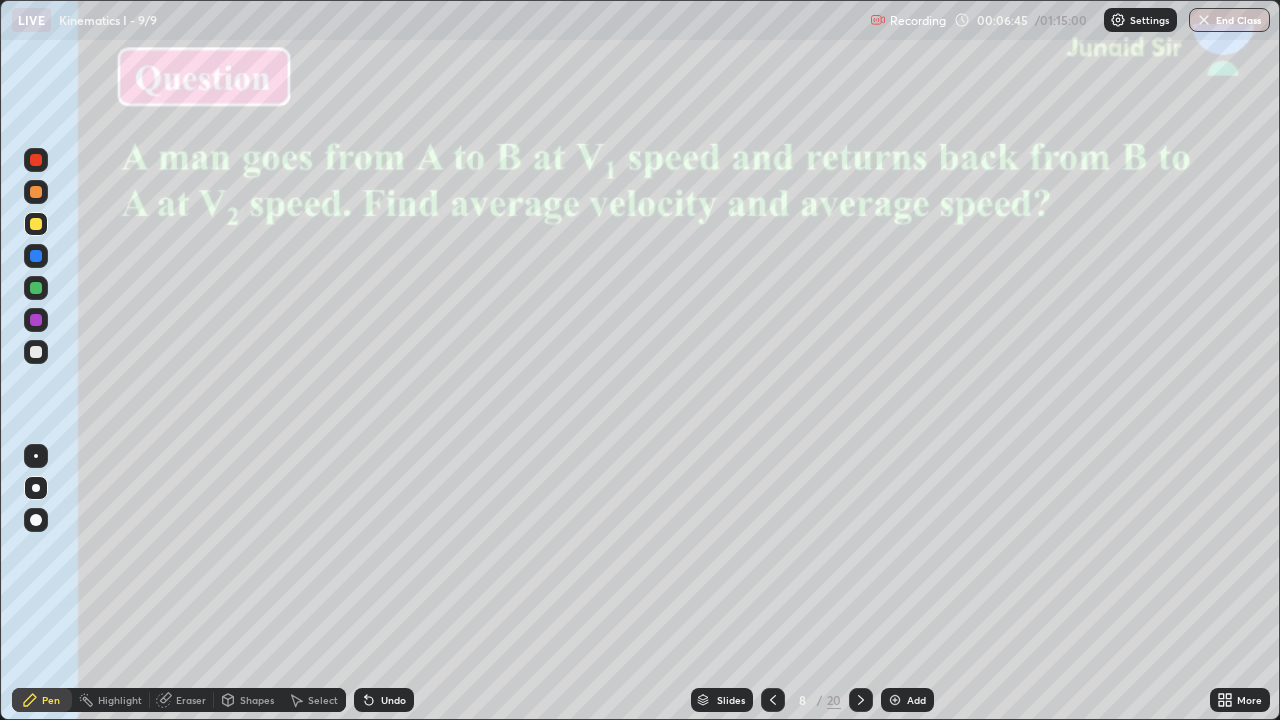 click at bounding box center (36, 288) 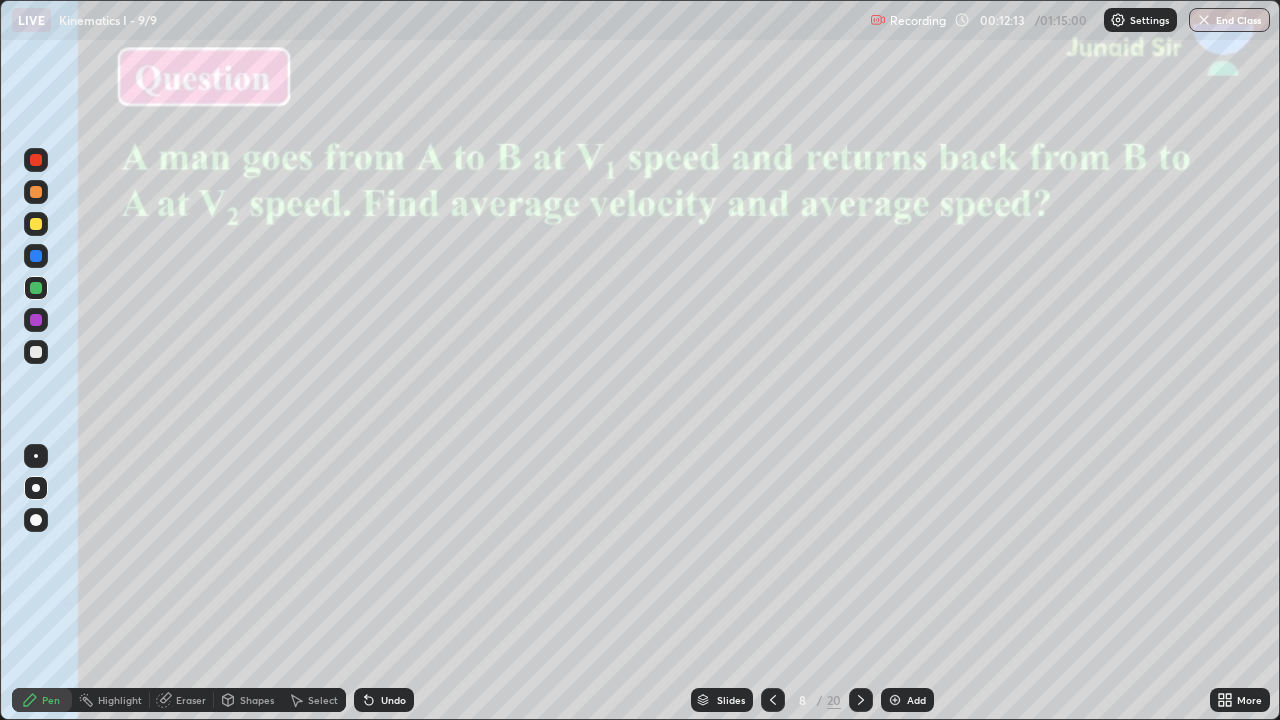 click on "Slides" at bounding box center (731, 700) 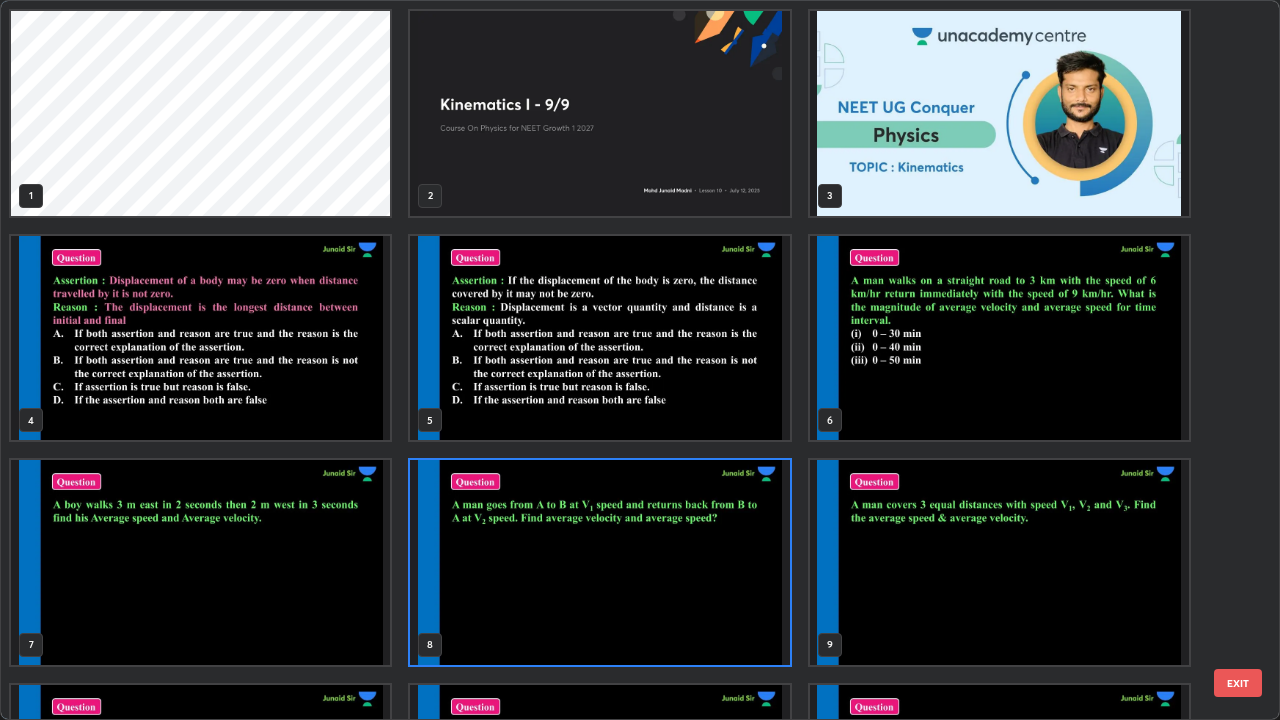 scroll, scrollTop: 7, scrollLeft: 11, axis: both 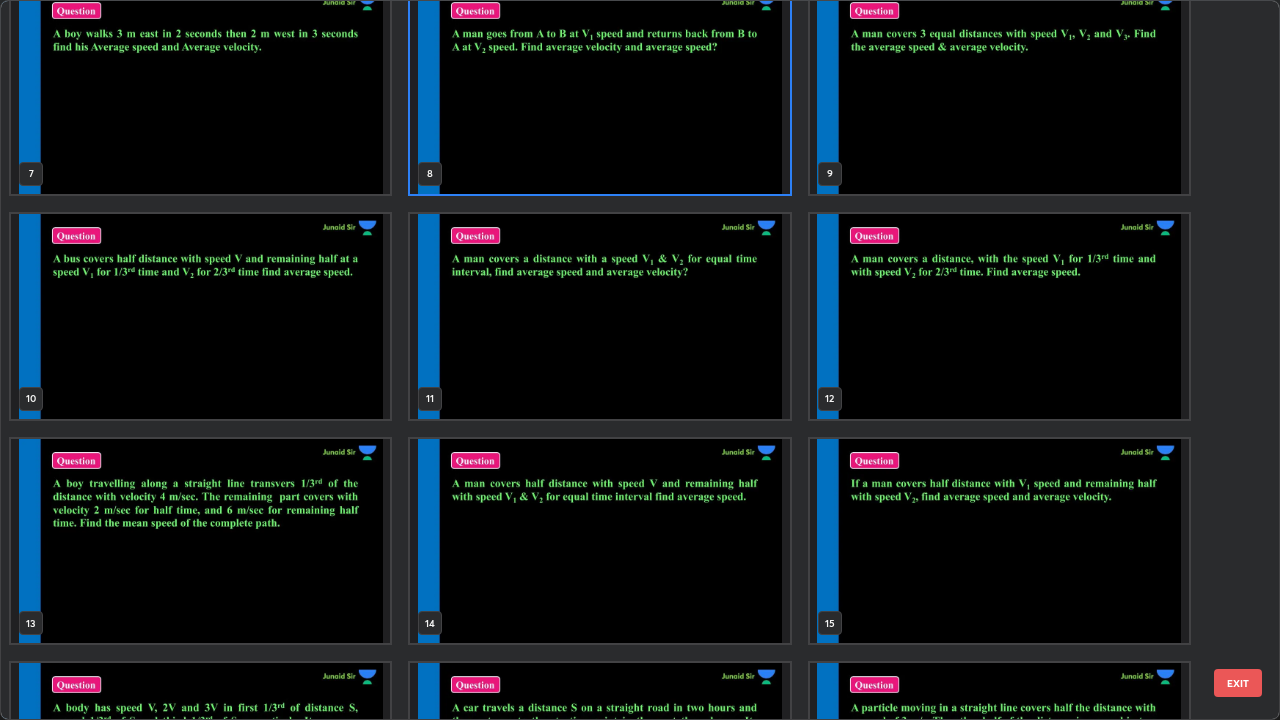 click at bounding box center [599, 541] 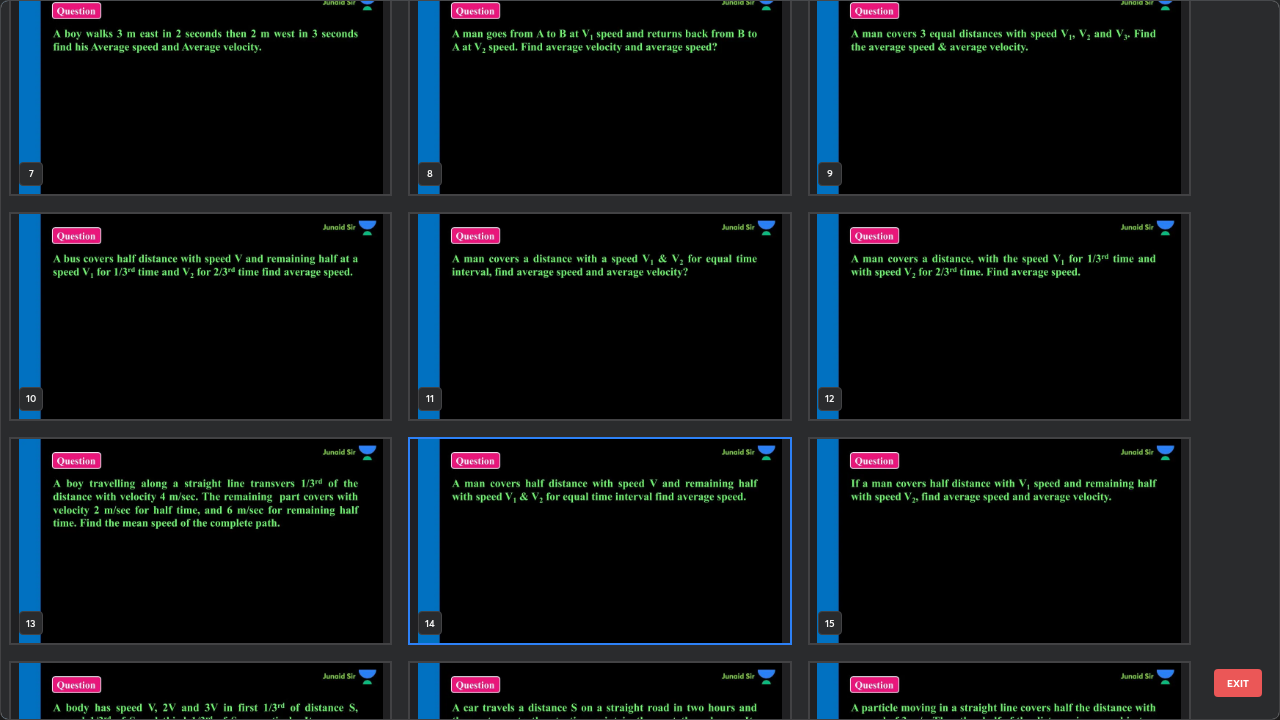 click at bounding box center (599, 541) 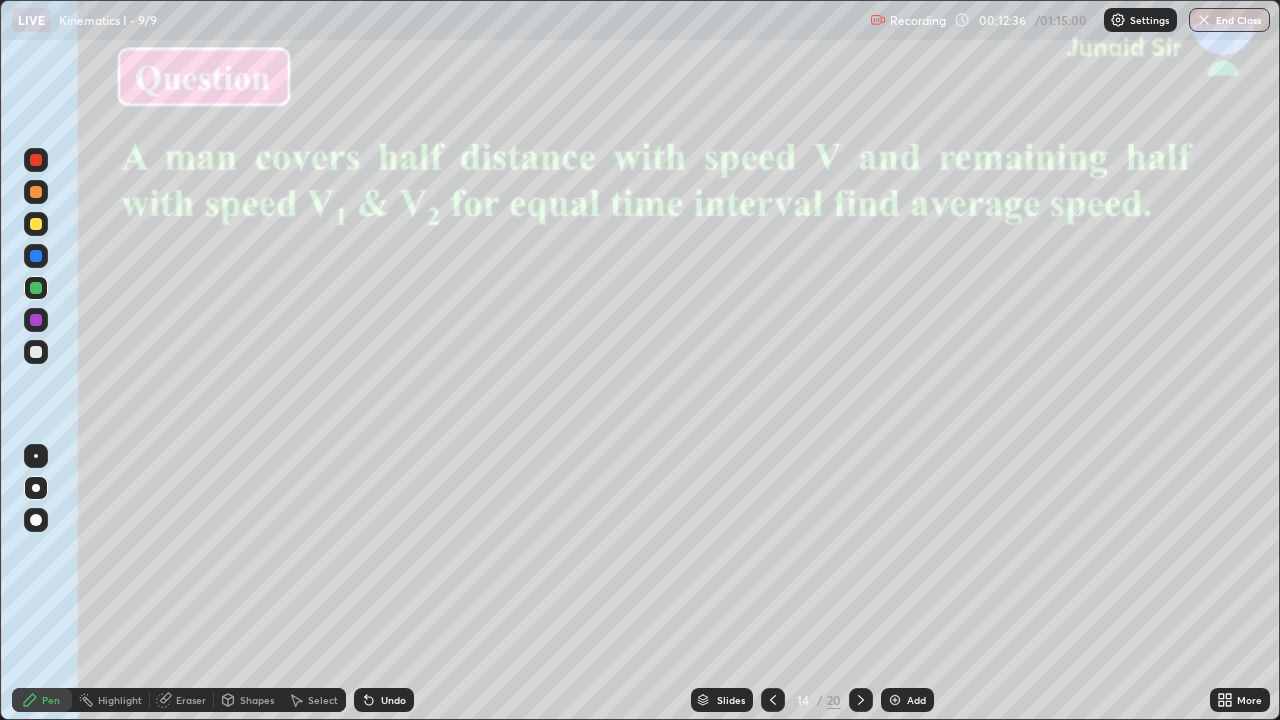 click on "Slides" at bounding box center [731, 700] 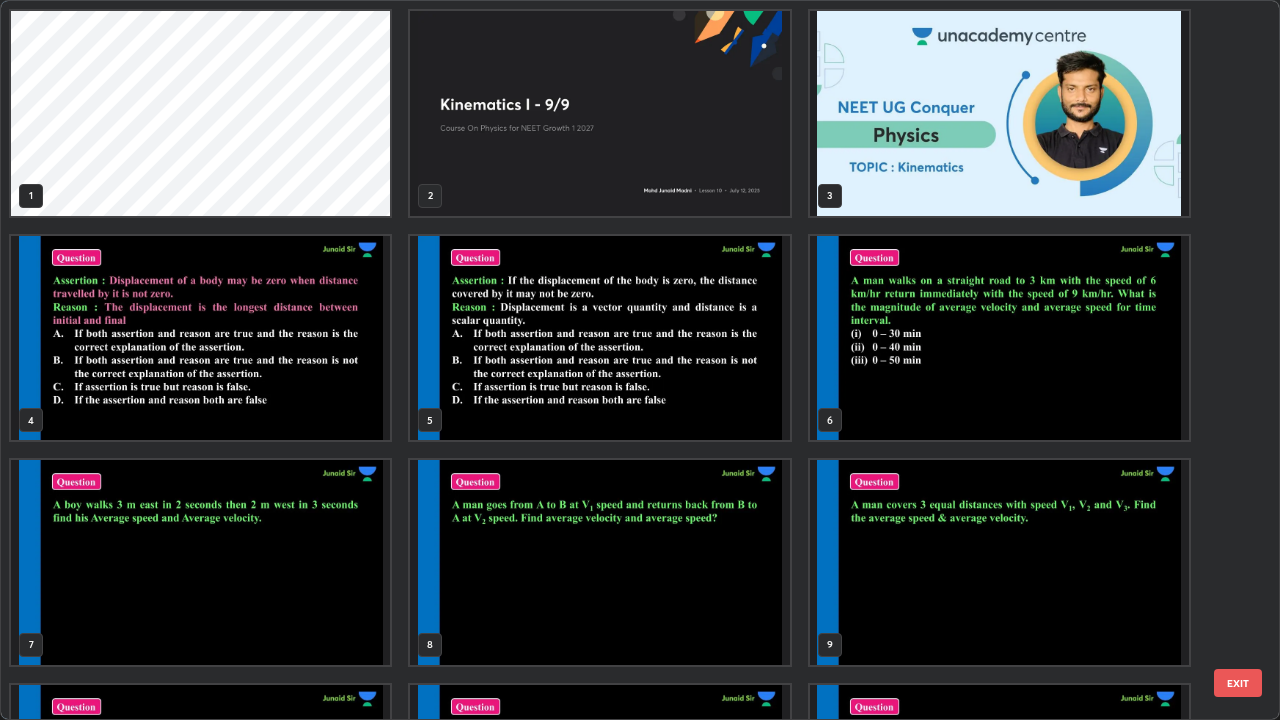 scroll, scrollTop: 405, scrollLeft: 0, axis: vertical 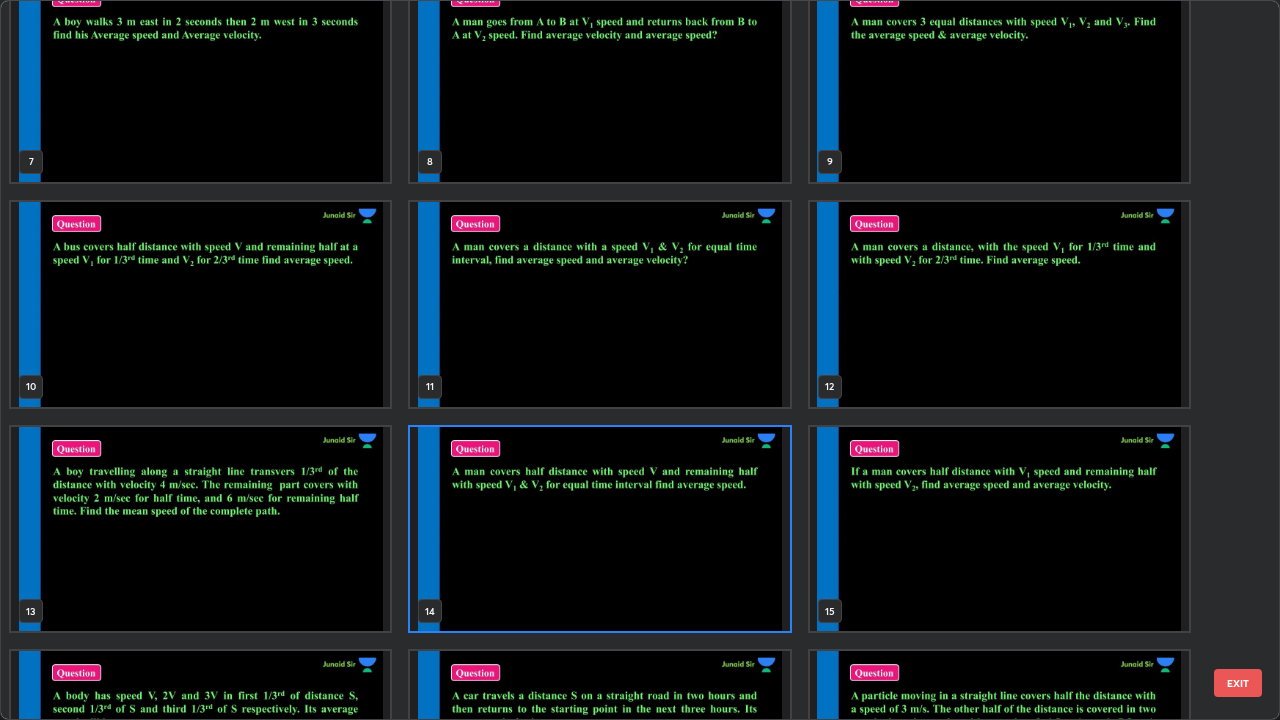 click at bounding box center [999, 529] 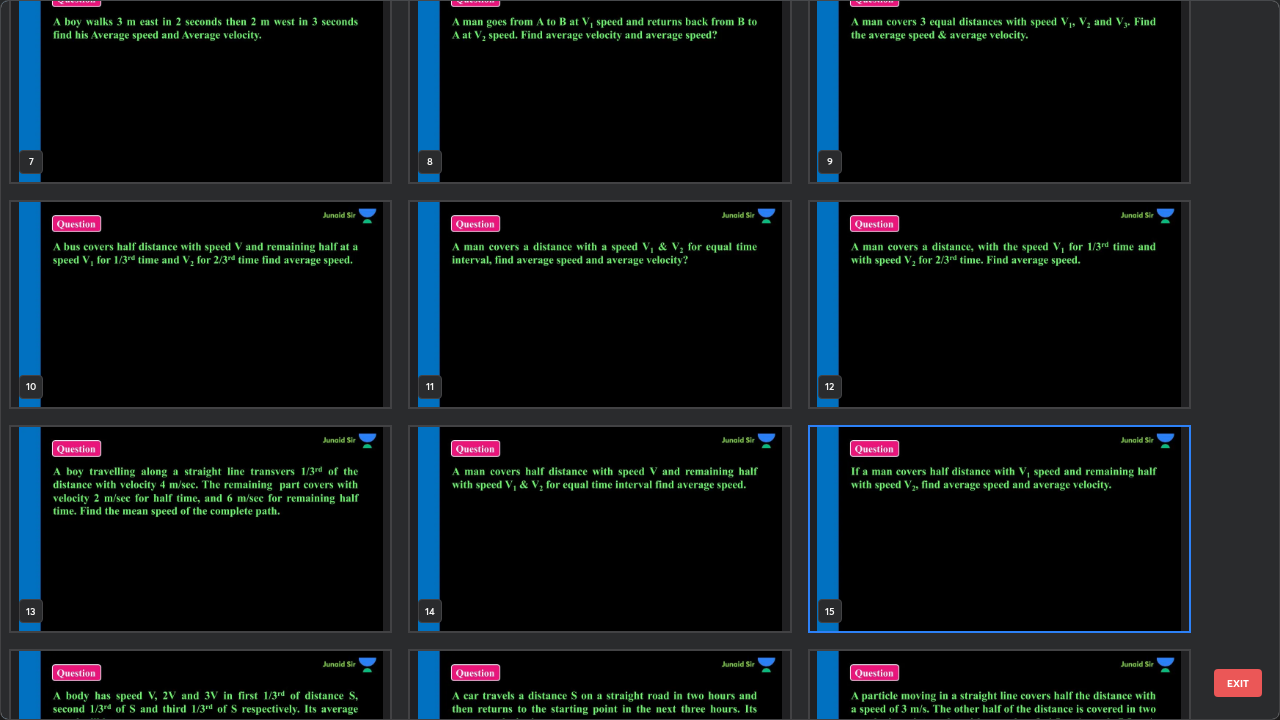 click at bounding box center [999, 529] 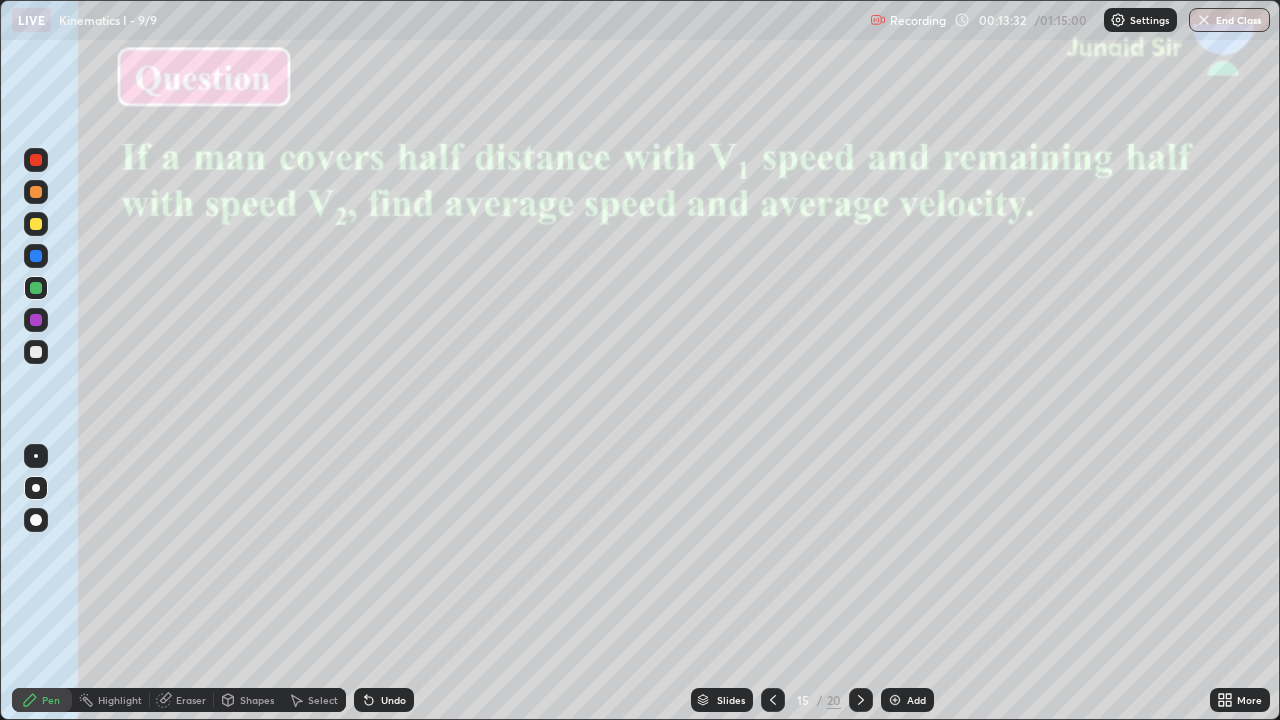 click at bounding box center [36, 352] 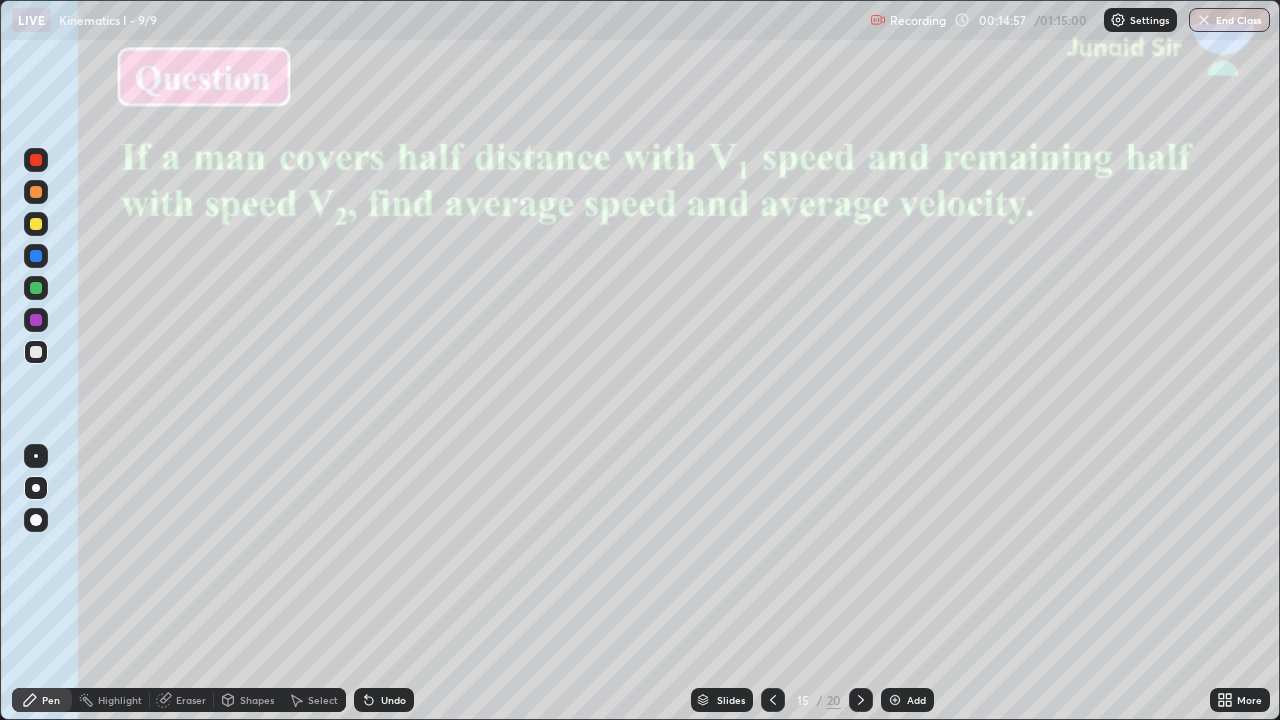 click on "Eraser" at bounding box center (191, 700) 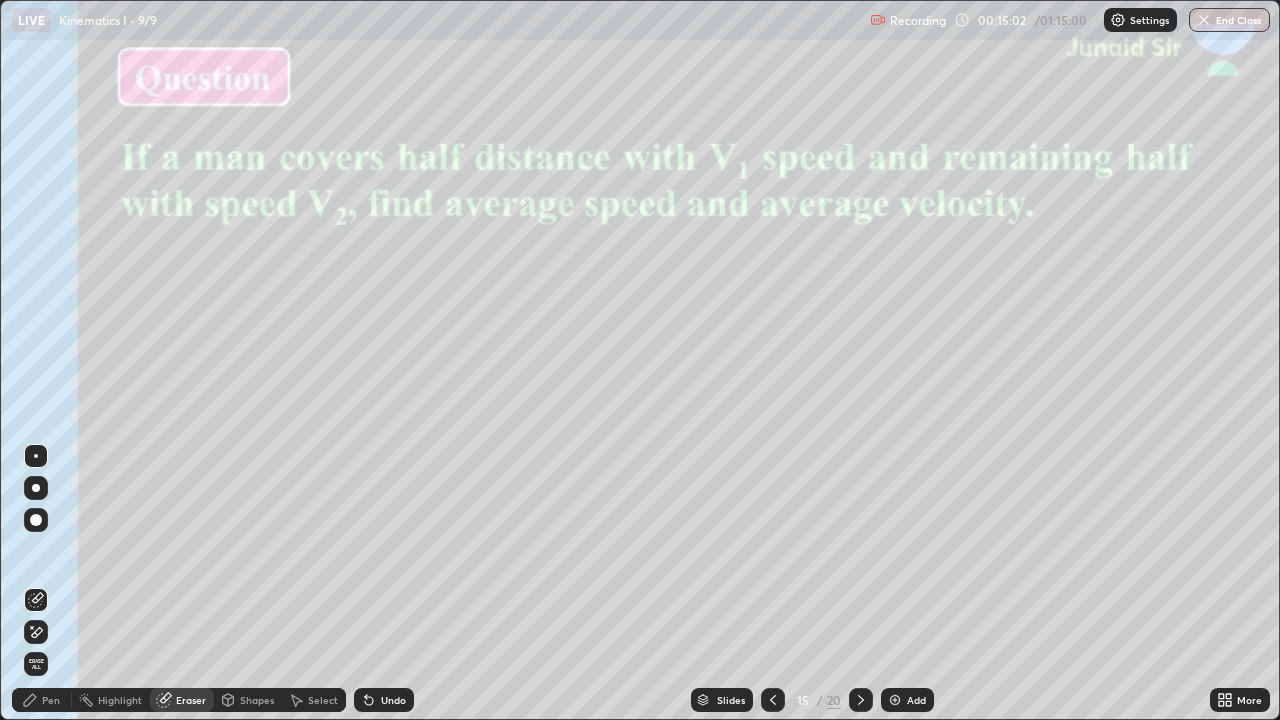 click on "Pen" at bounding box center (42, 700) 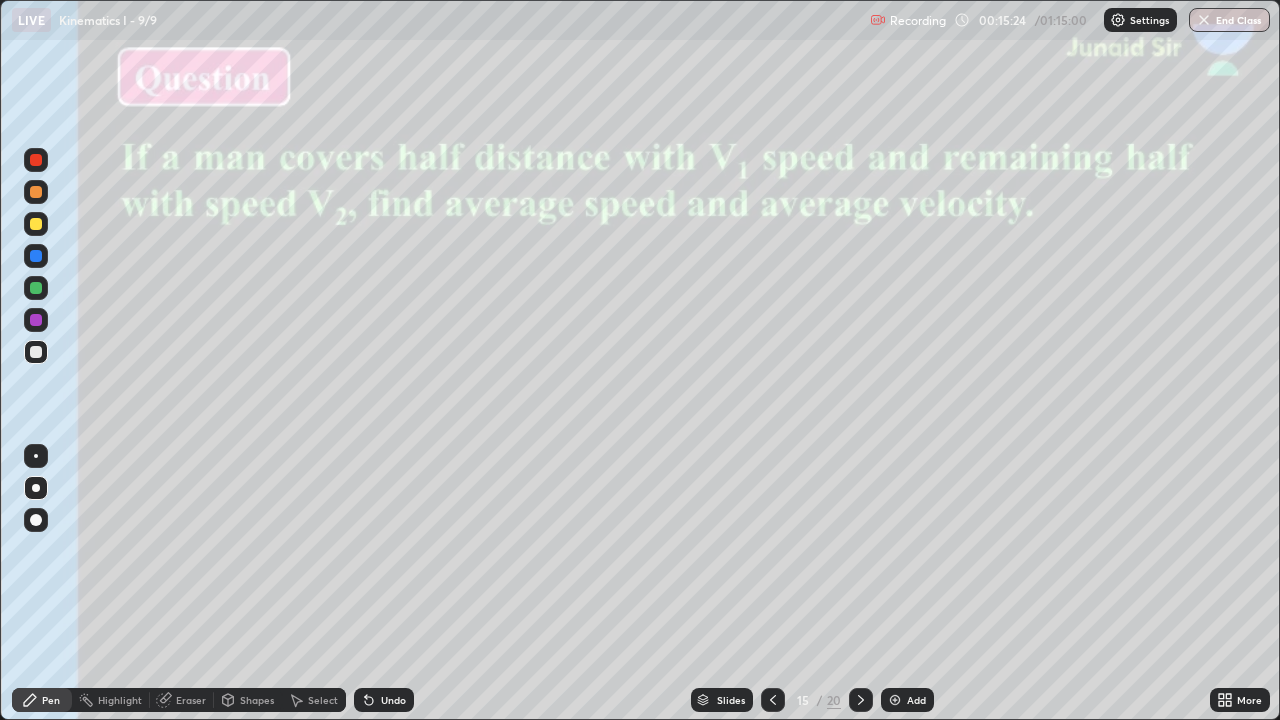 click at bounding box center (36, 224) 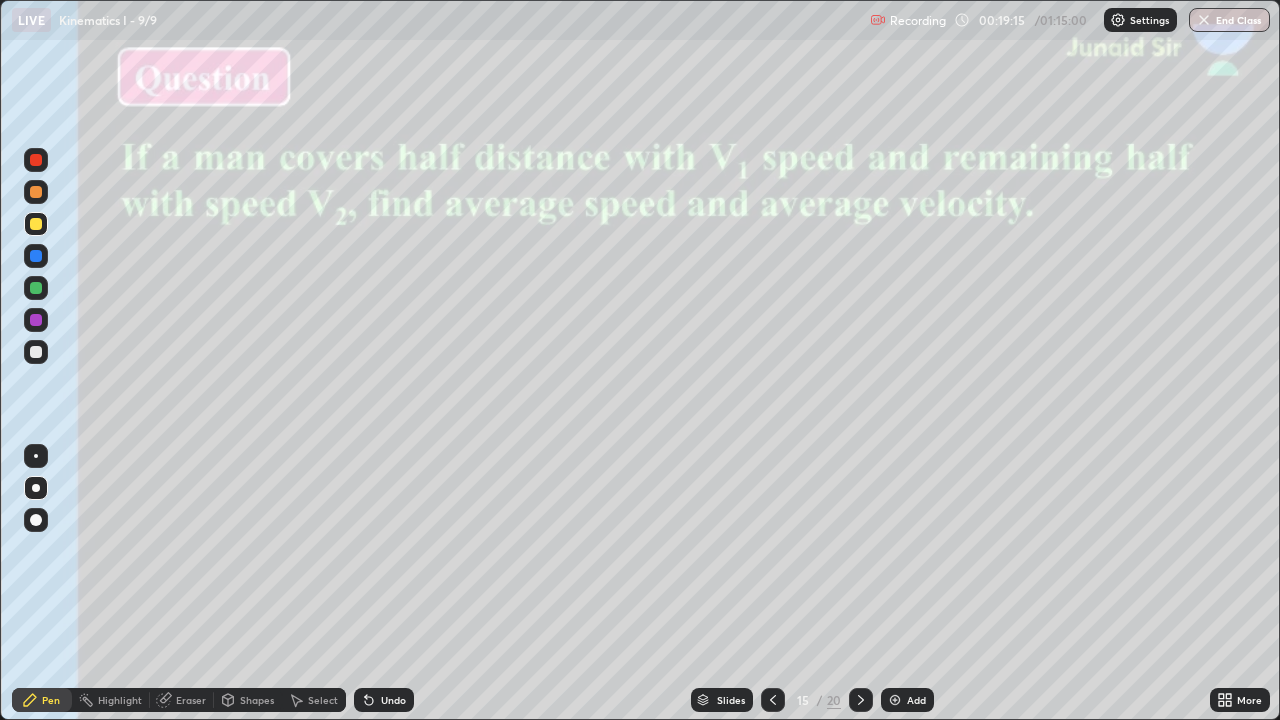 click at bounding box center [36, 352] 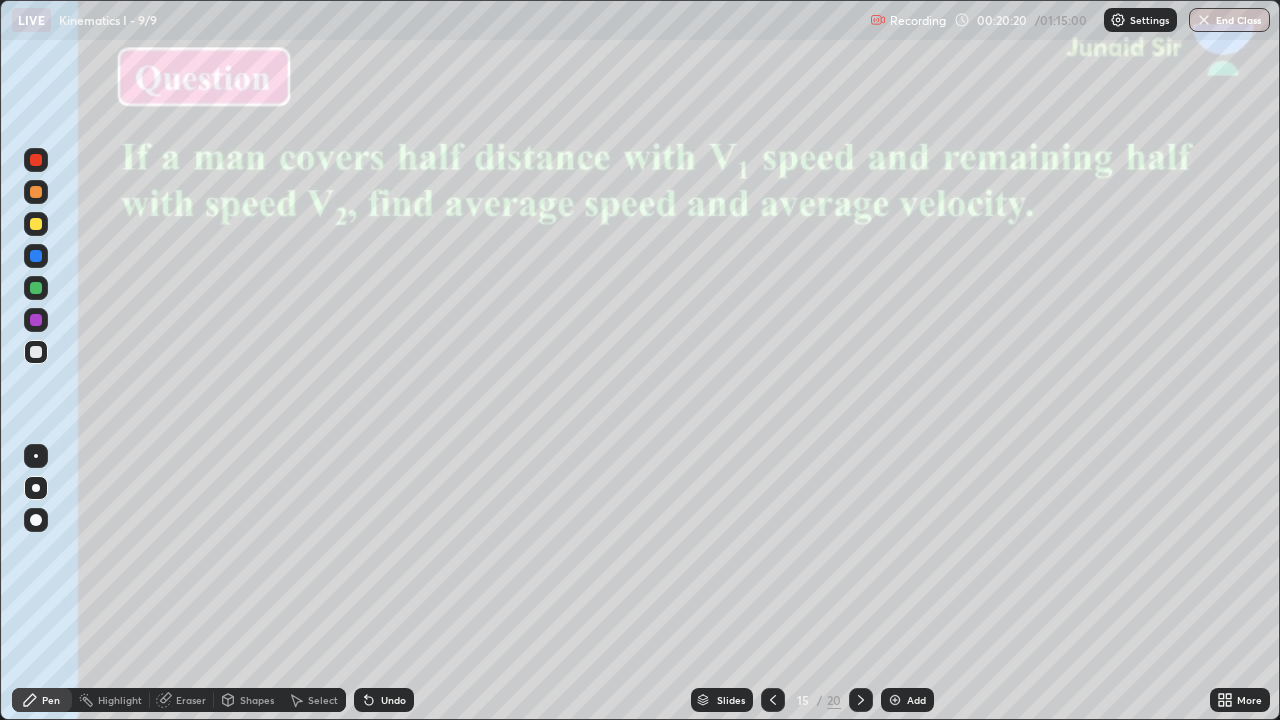 click on "Slides" at bounding box center (731, 700) 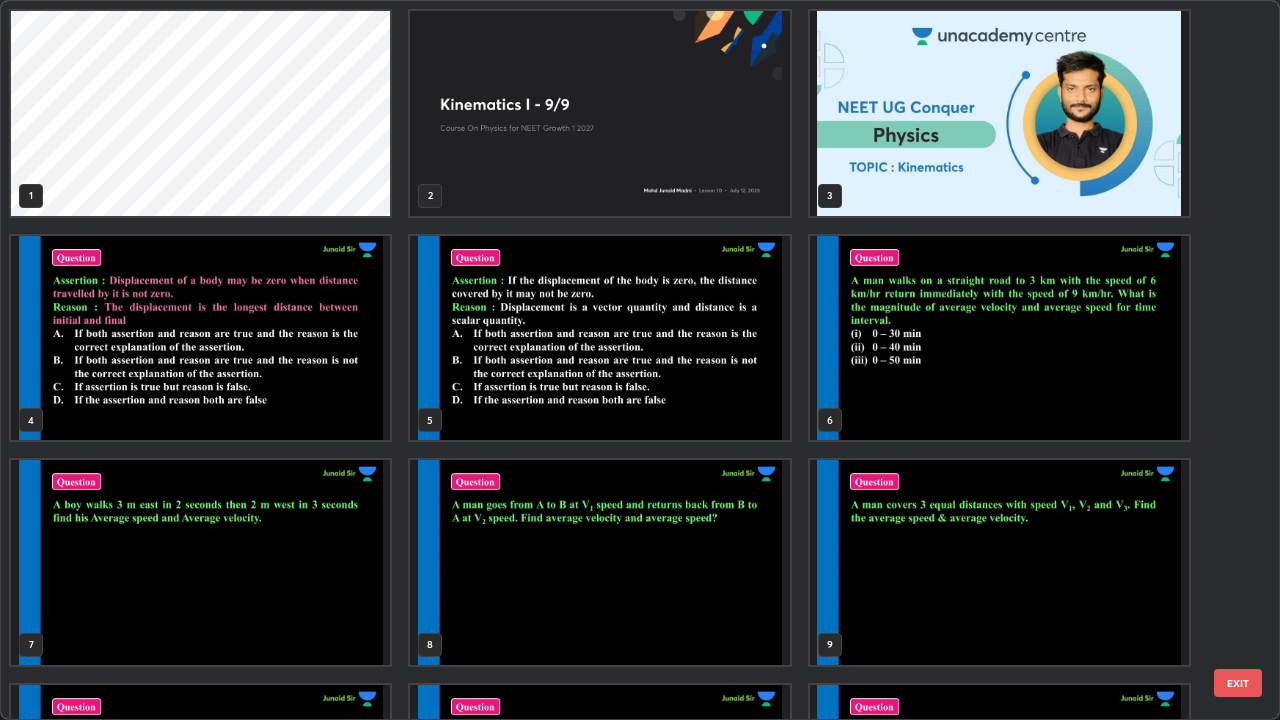 scroll, scrollTop: 405, scrollLeft: 0, axis: vertical 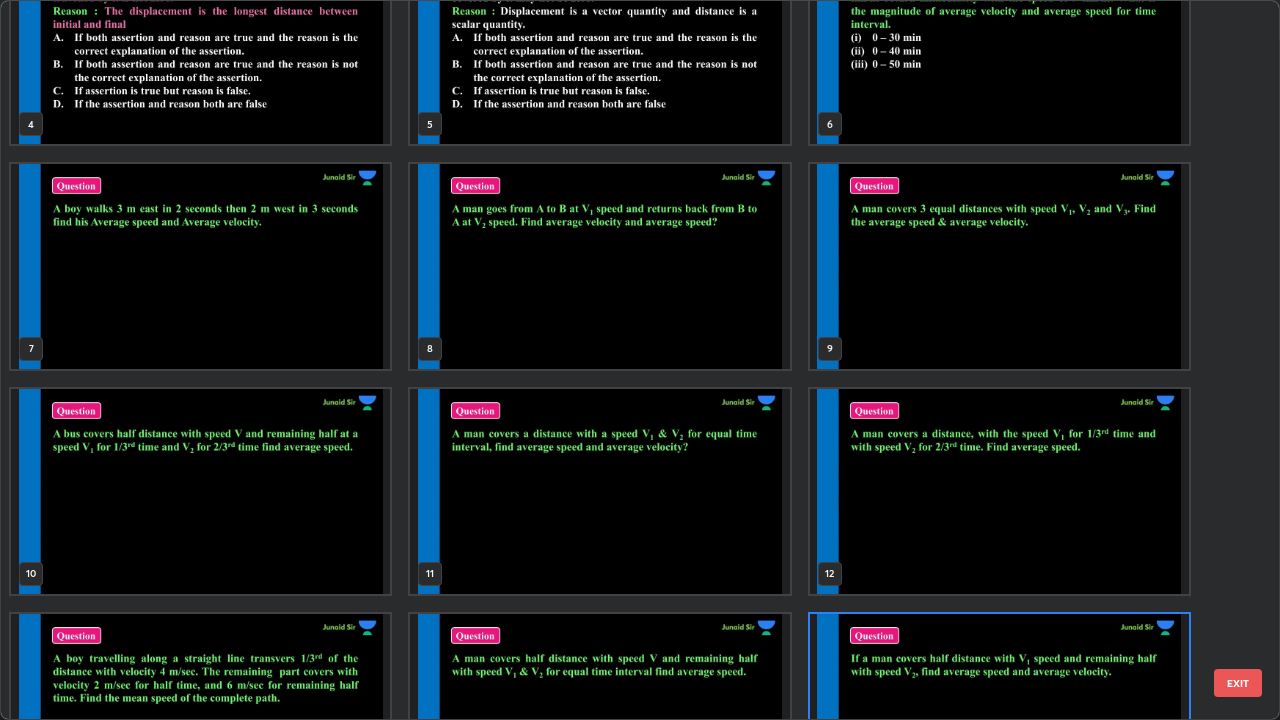 click at bounding box center (999, 266) 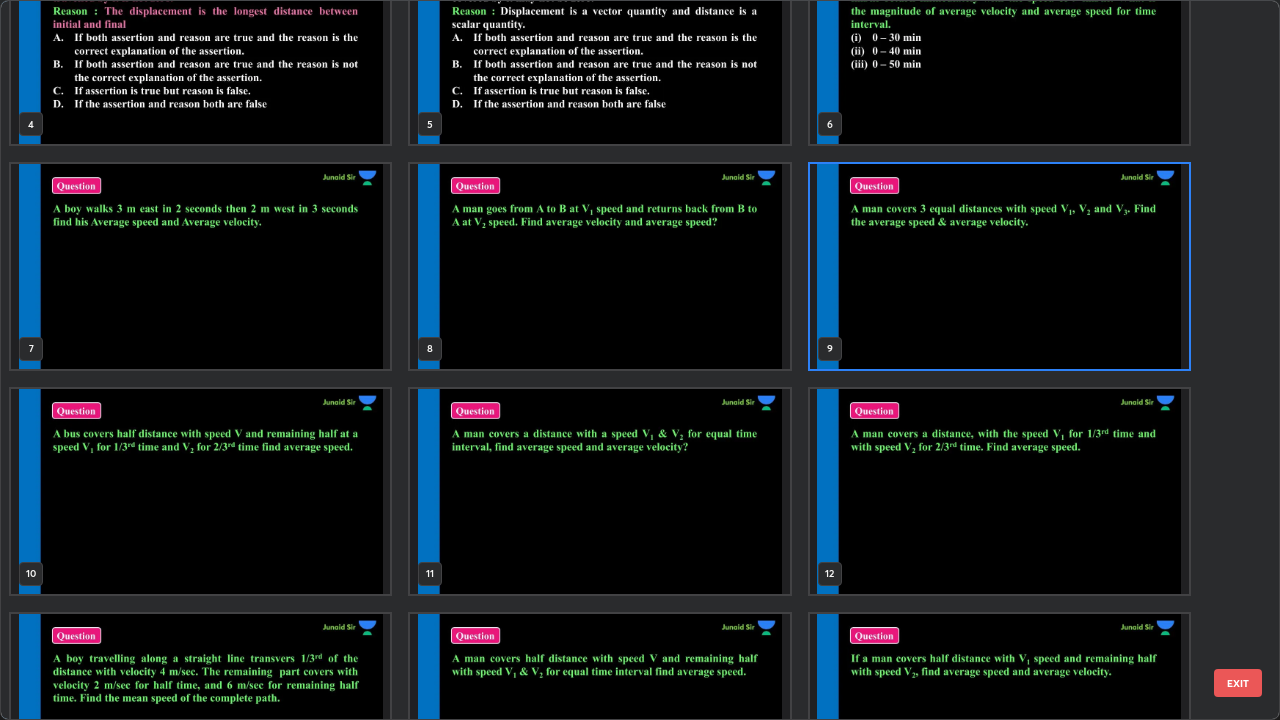 click at bounding box center [999, 266] 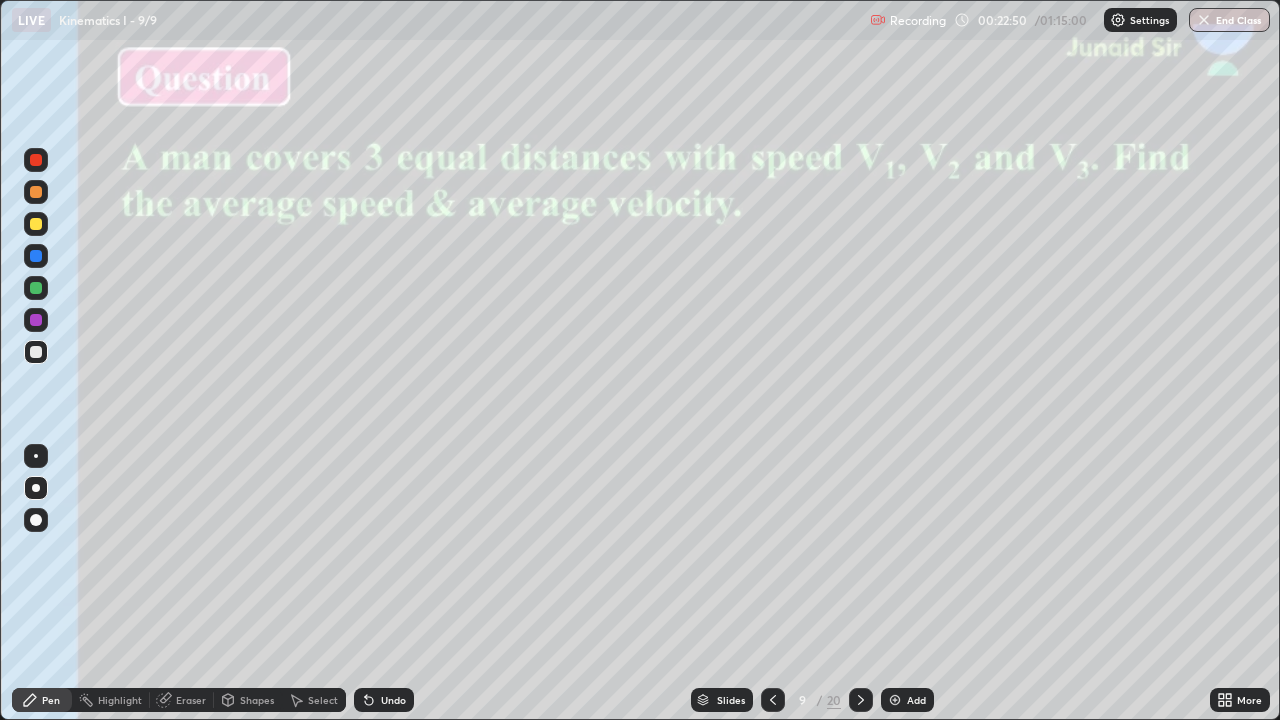 click at bounding box center [36, 320] 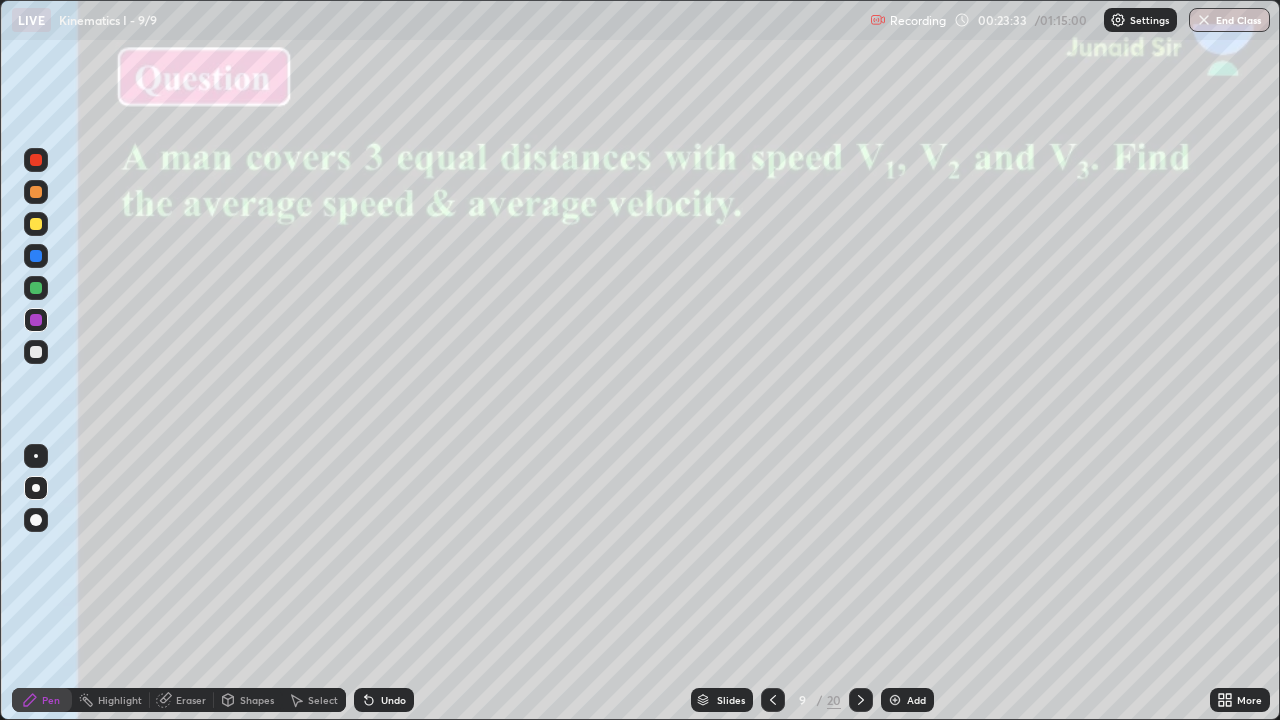click on "Slides 9 / 20 Add" at bounding box center (812, 700) 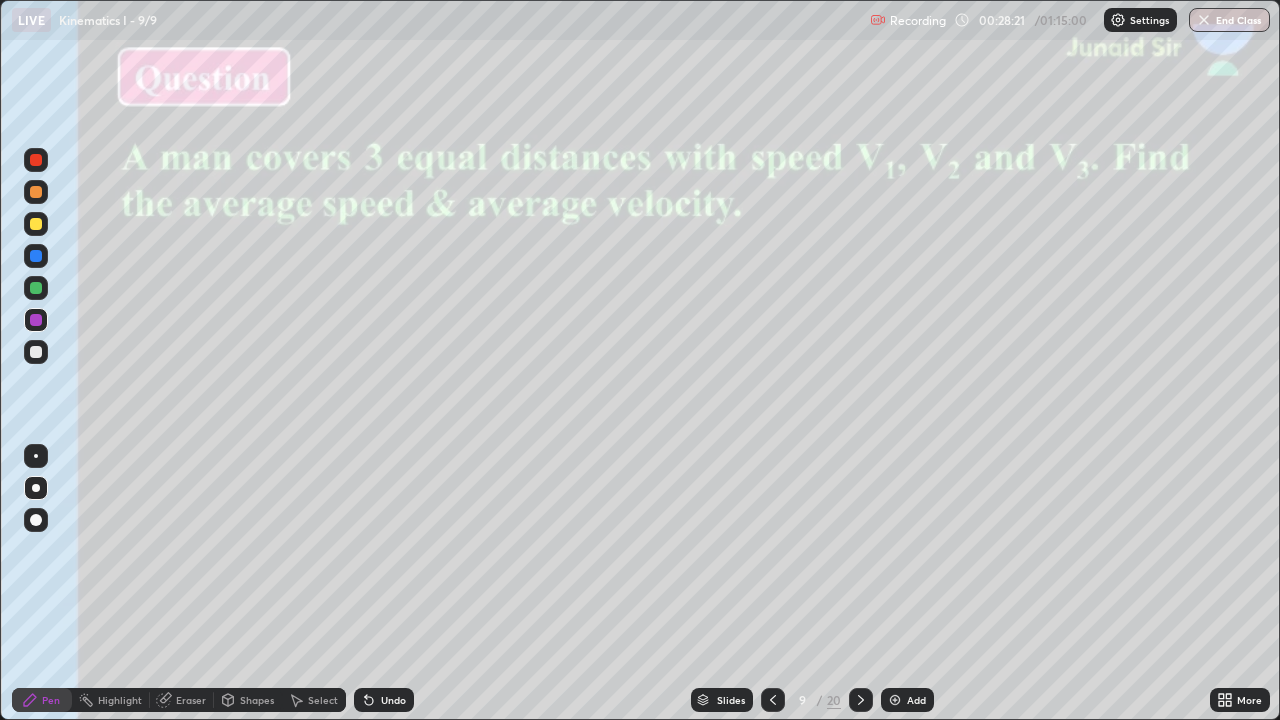 click 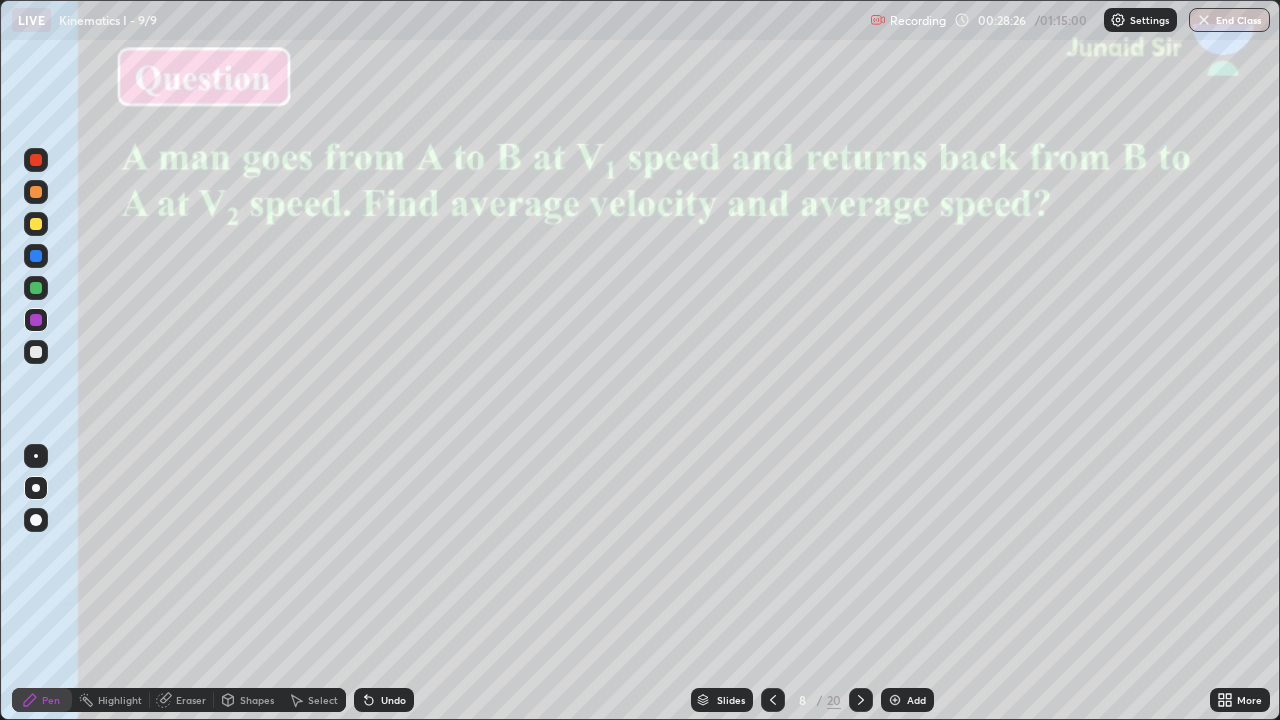 click 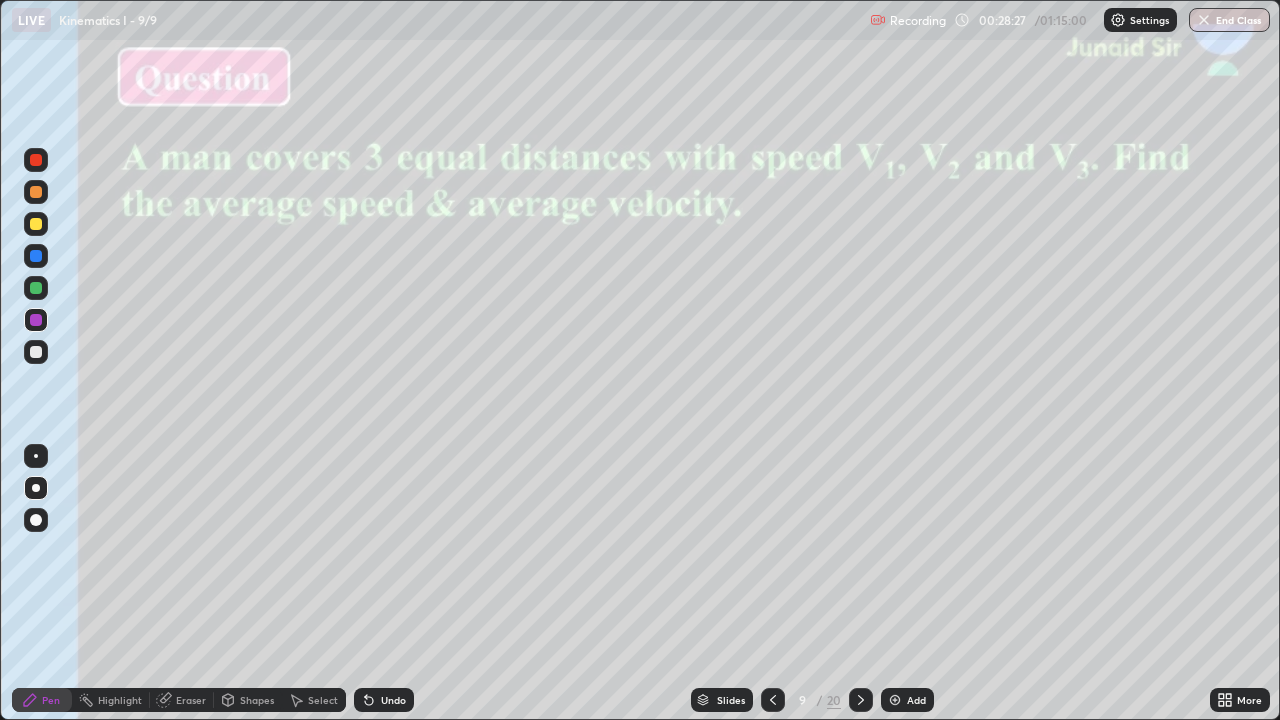 click on "Slides" at bounding box center [731, 700] 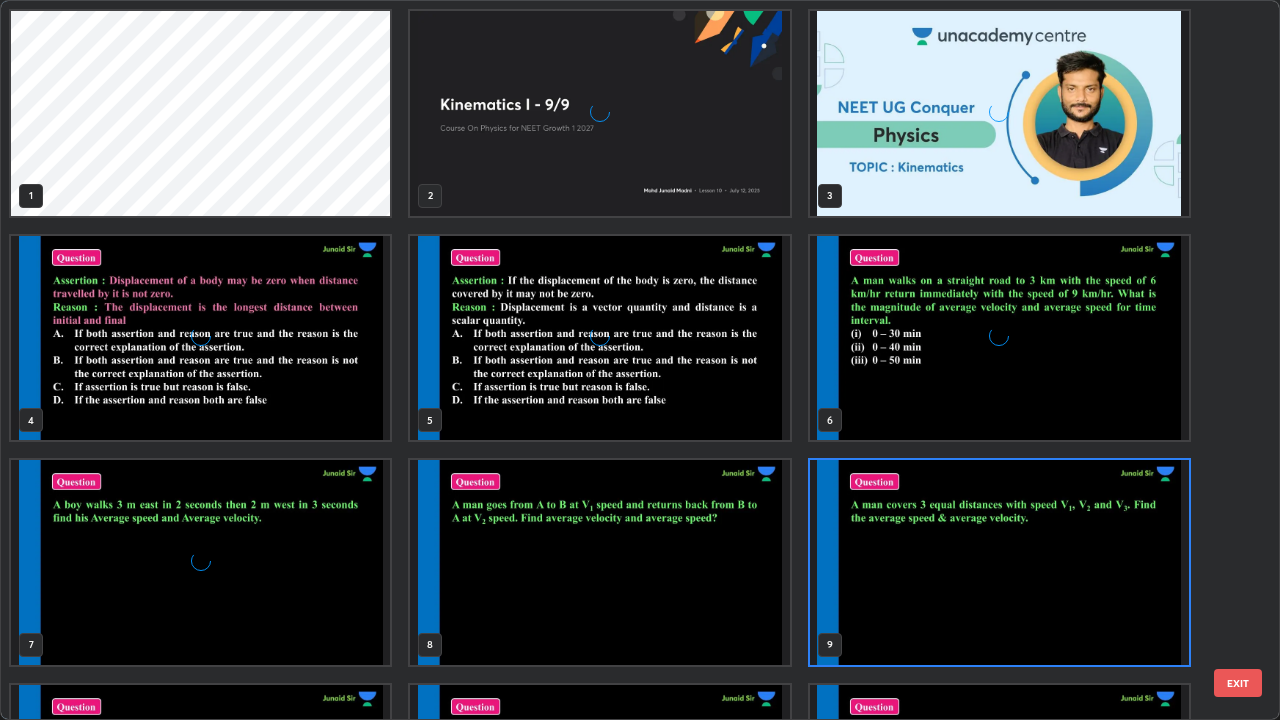 scroll, scrollTop: 7, scrollLeft: 11, axis: both 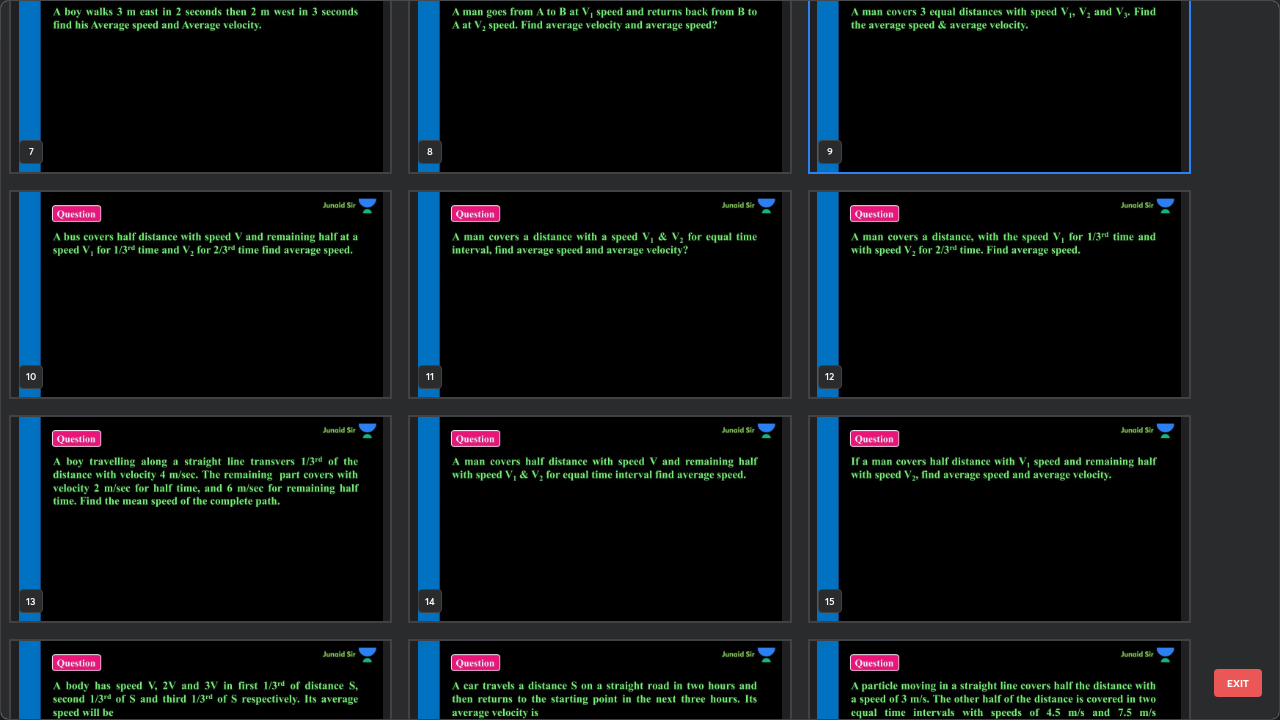 click at bounding box center (999, 519) 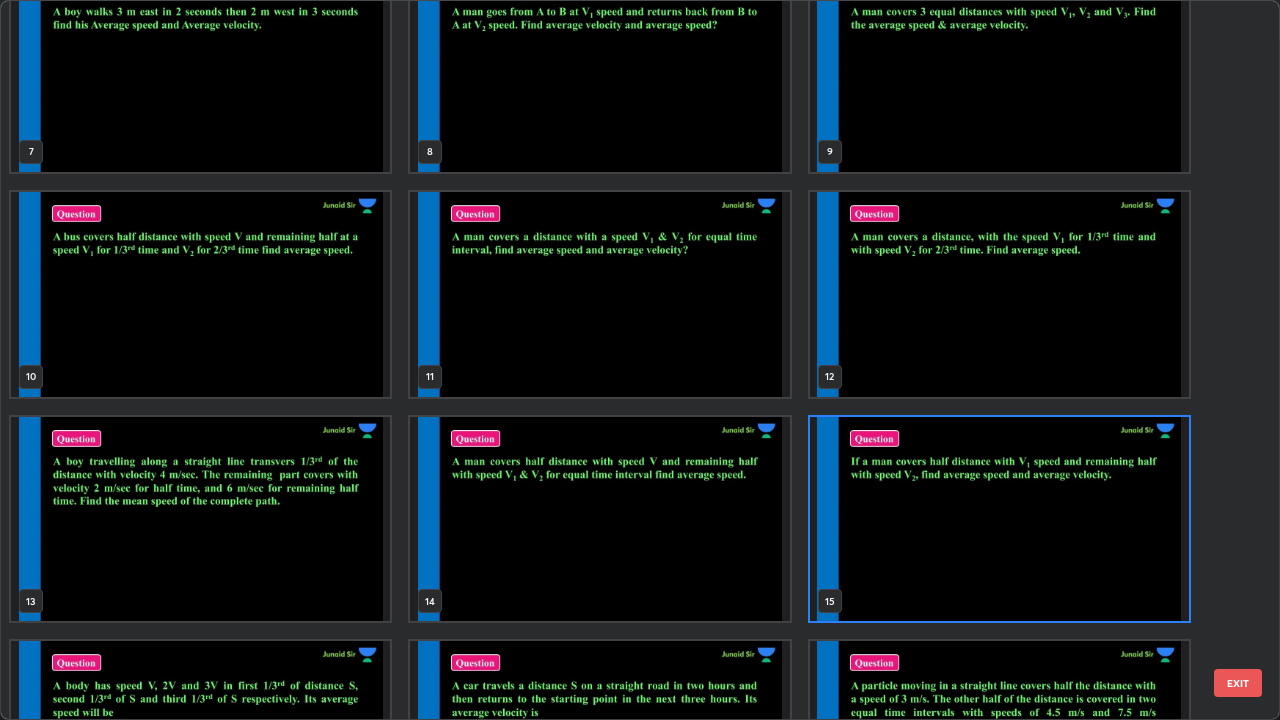 click at bounding box center (999, 519) 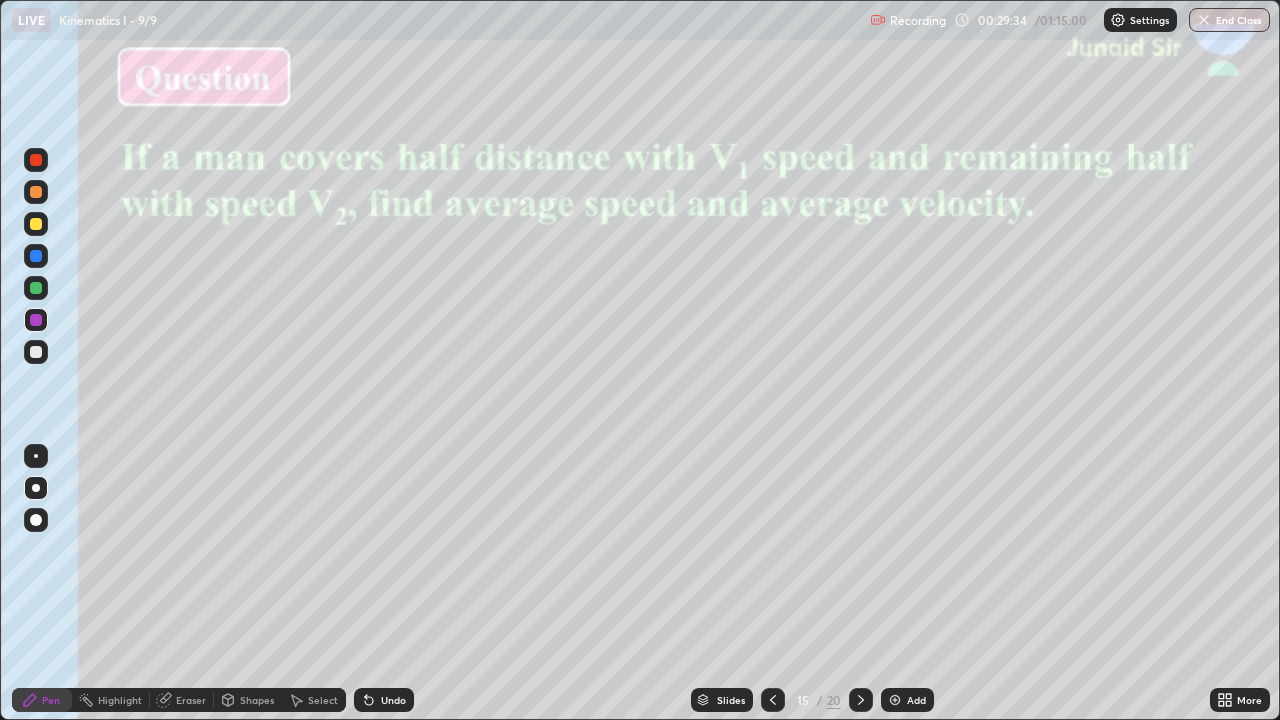click on "Add" at bounding box center (907, 700) 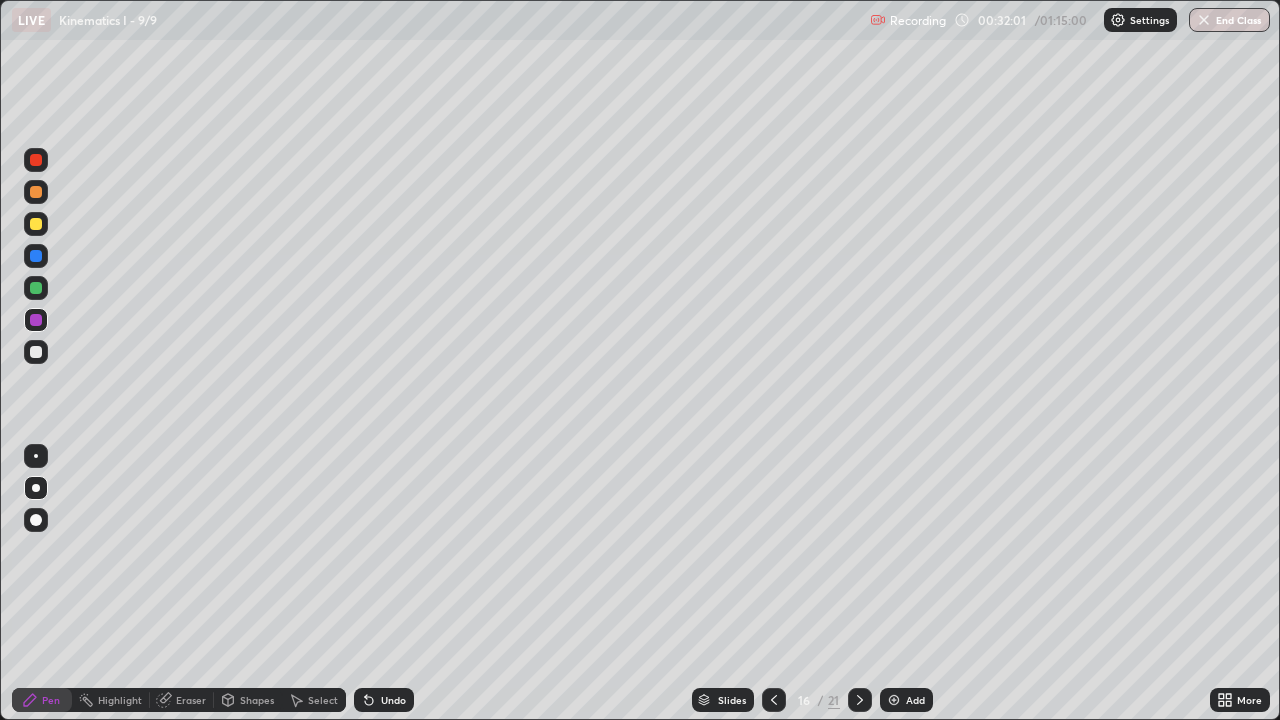 click at bounding box center (36, 160) 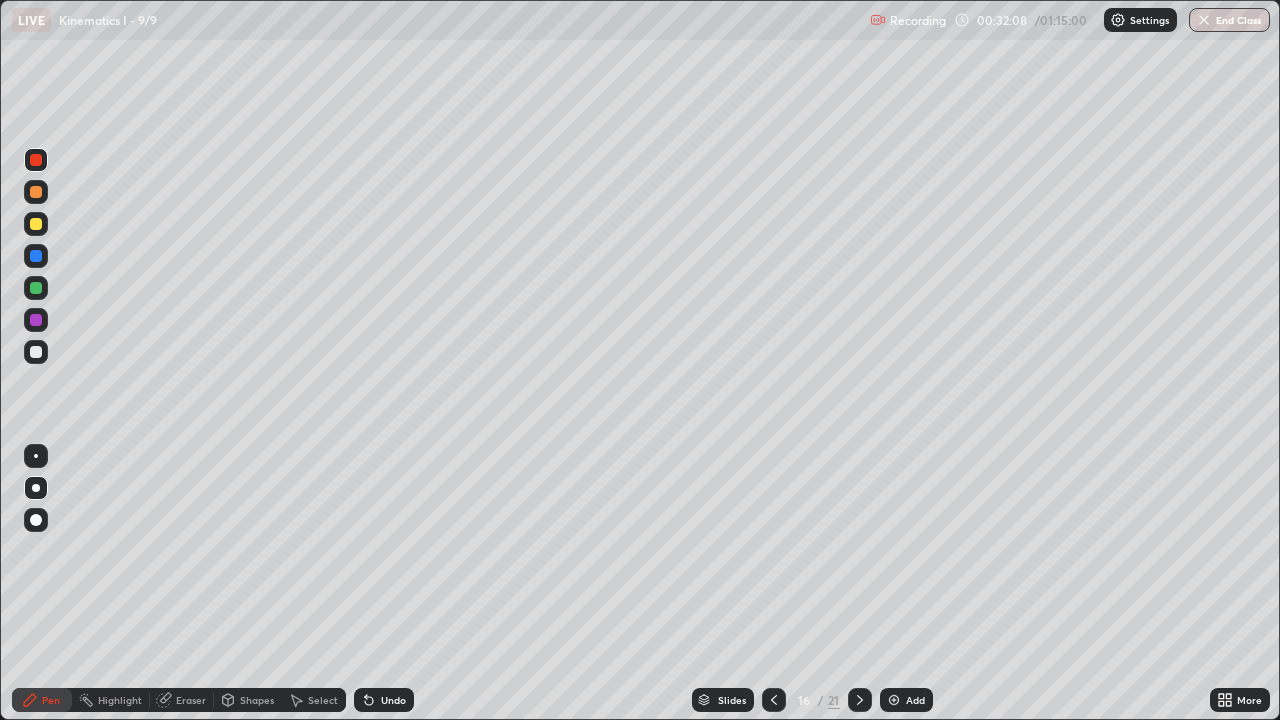 click on "Slides" at bounding box center (732, 700) 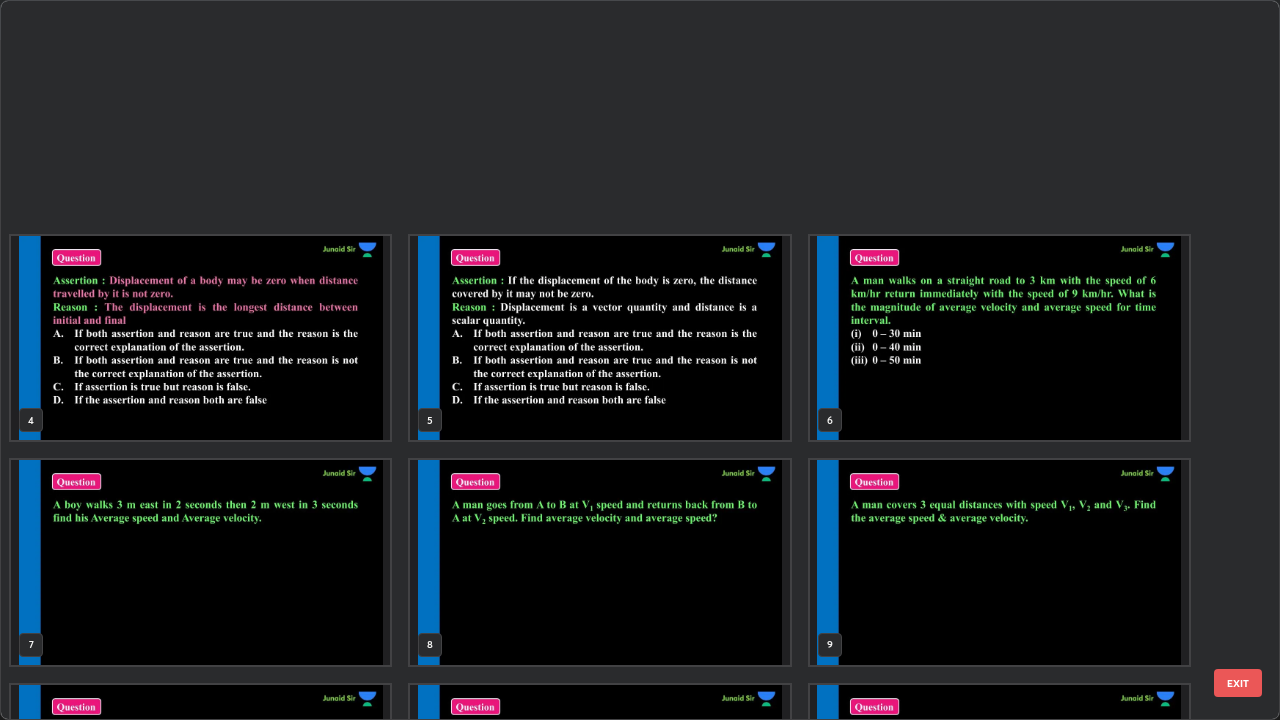 scroll, scrollTop: 629, scrollLeft: 0, axis: vertical 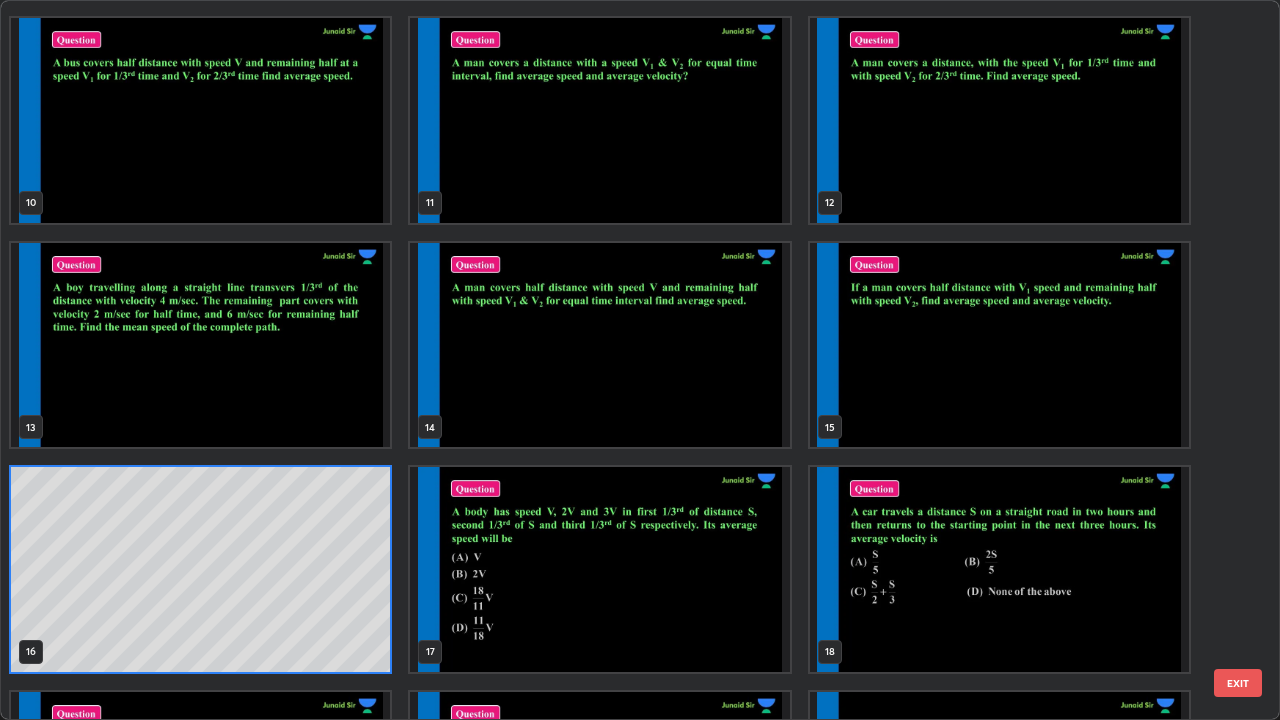 click at bounding box center (599, 120) 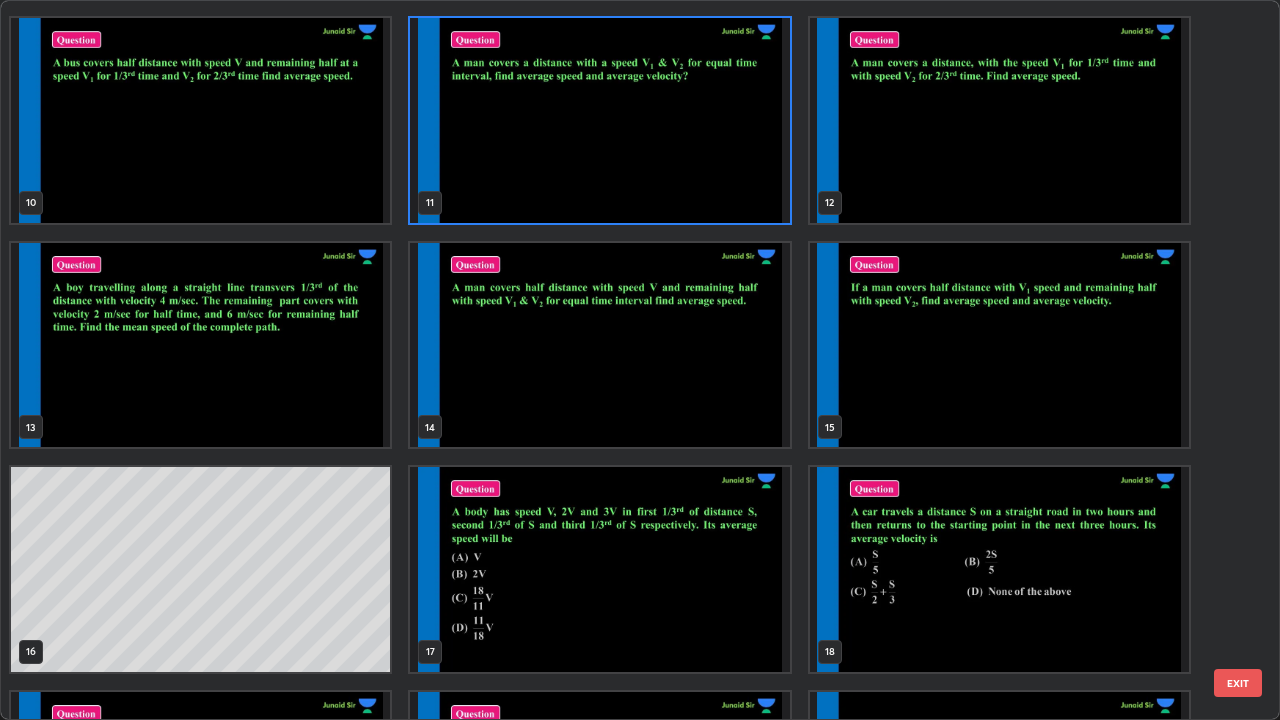 click at bounding box center (599, 120) 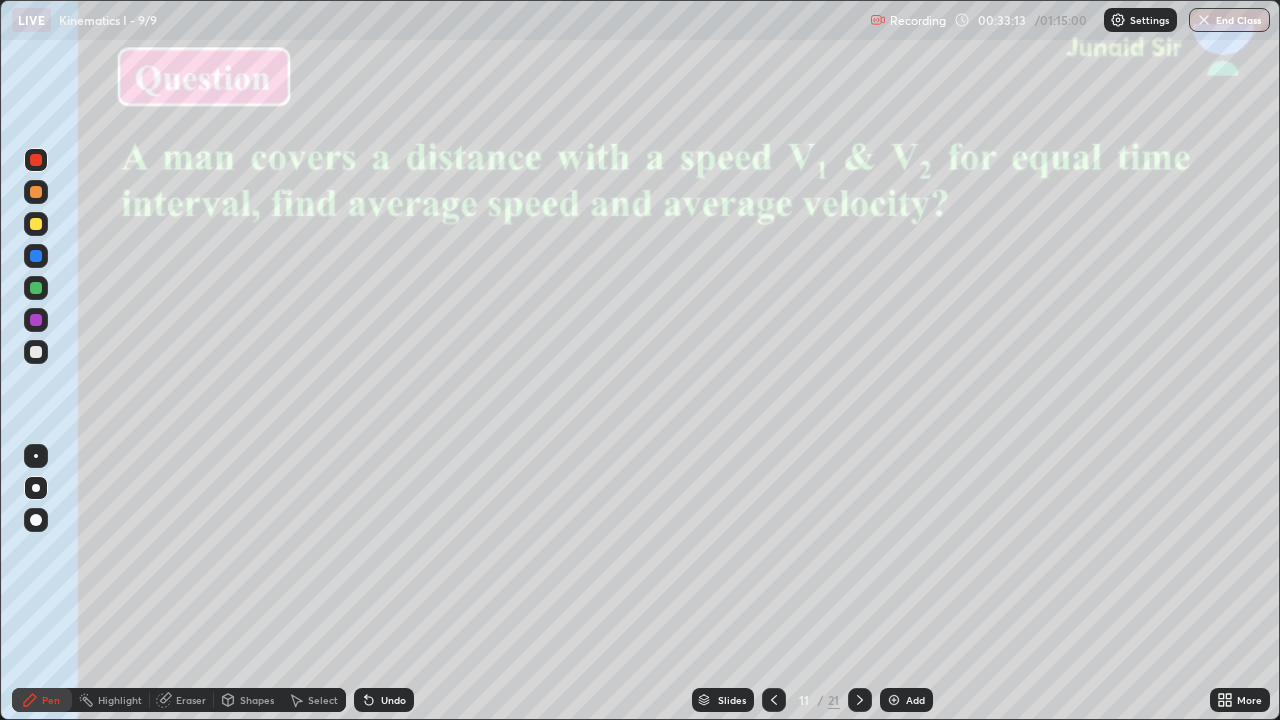 click at bounding box center [36, 352] 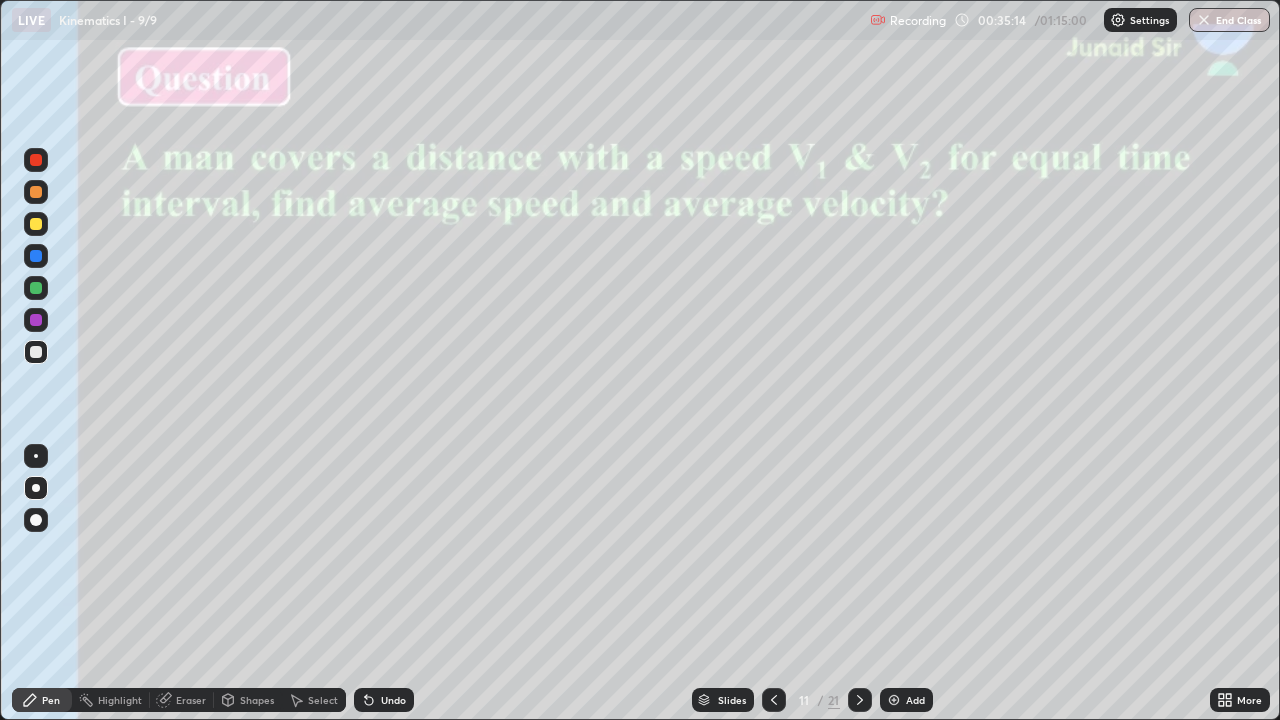 click at bounding box center (36, 288) 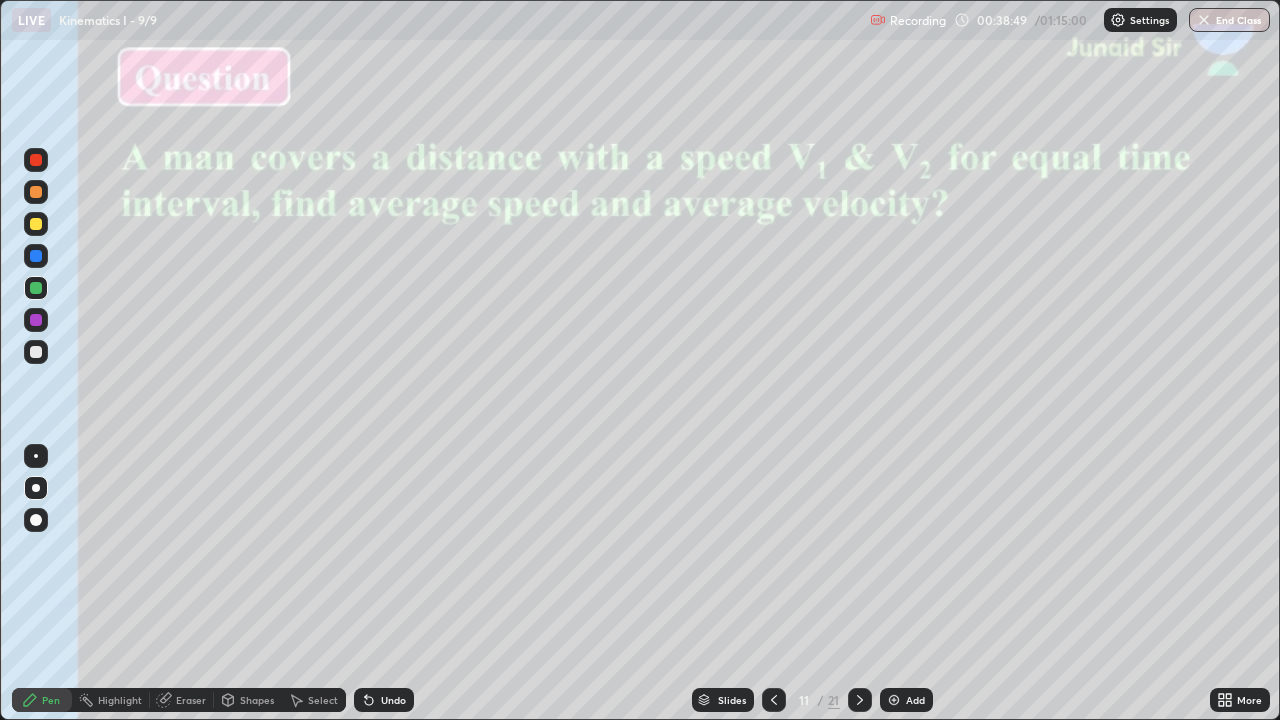 click on "Slides" at bounding box center [732, 700] 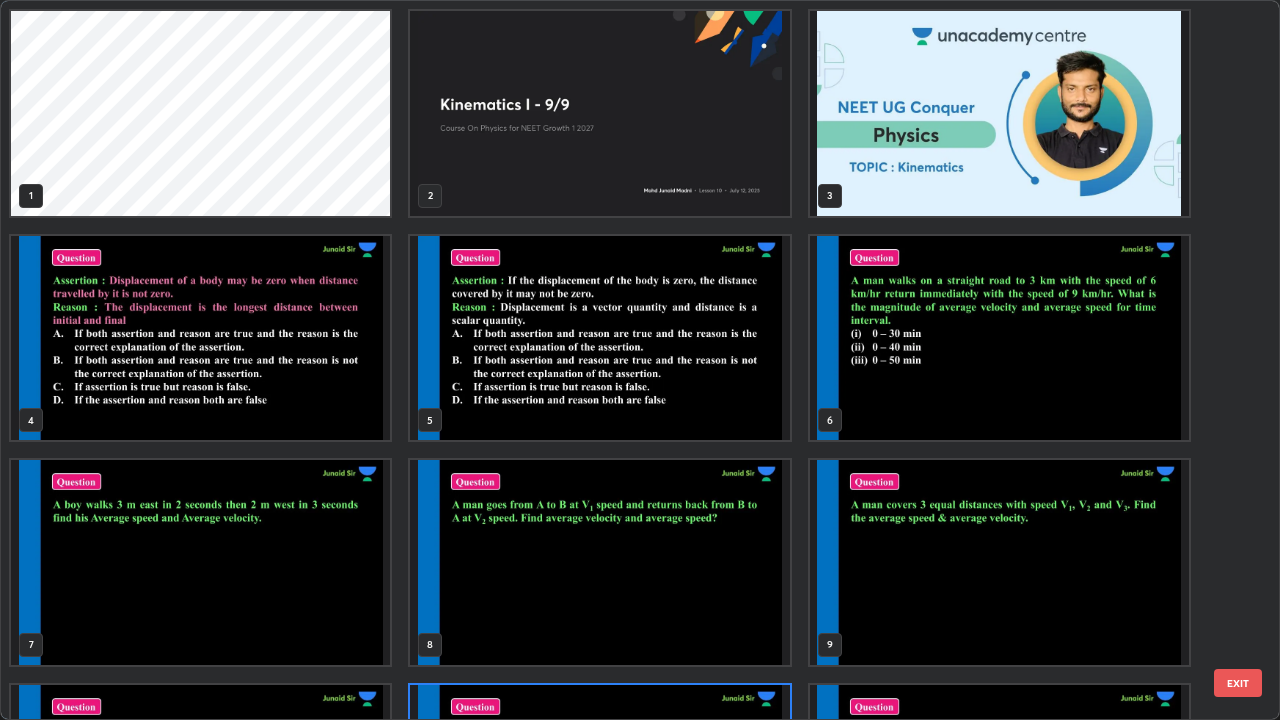 scroll, scrollTop: 180, scrollLeft: 0, axis: vertical 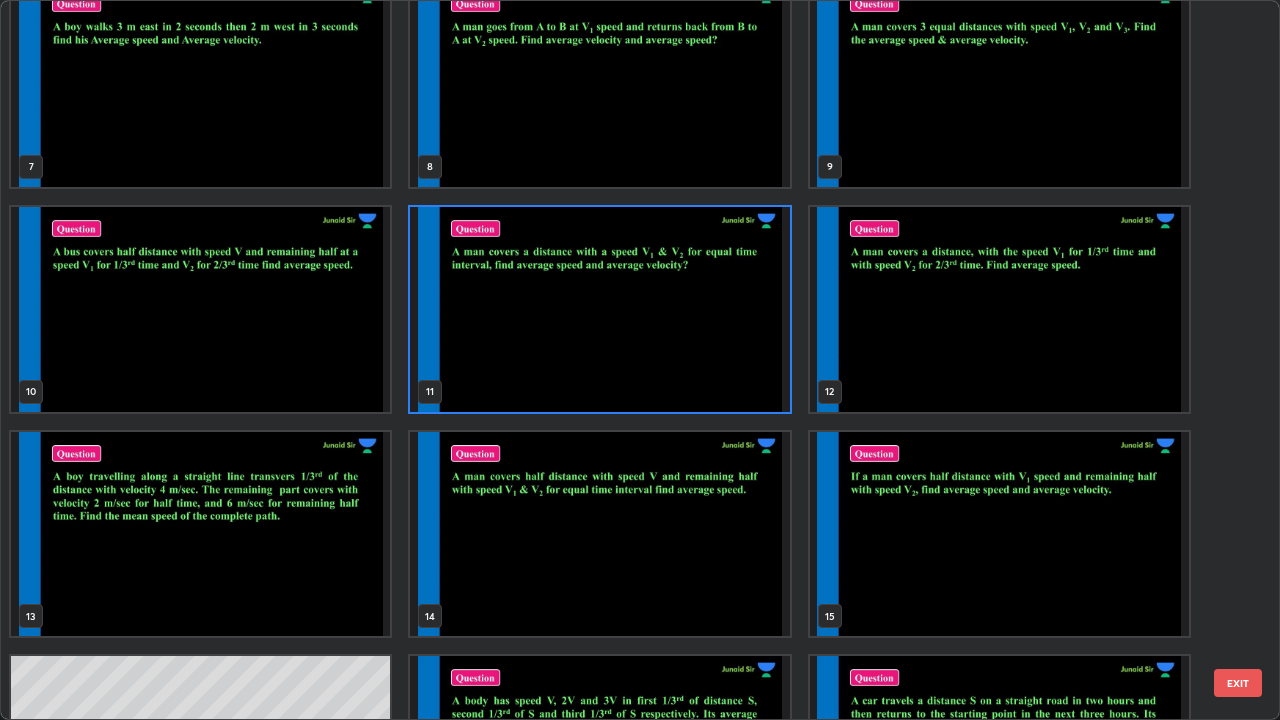 click at bounding box center (599, 534) 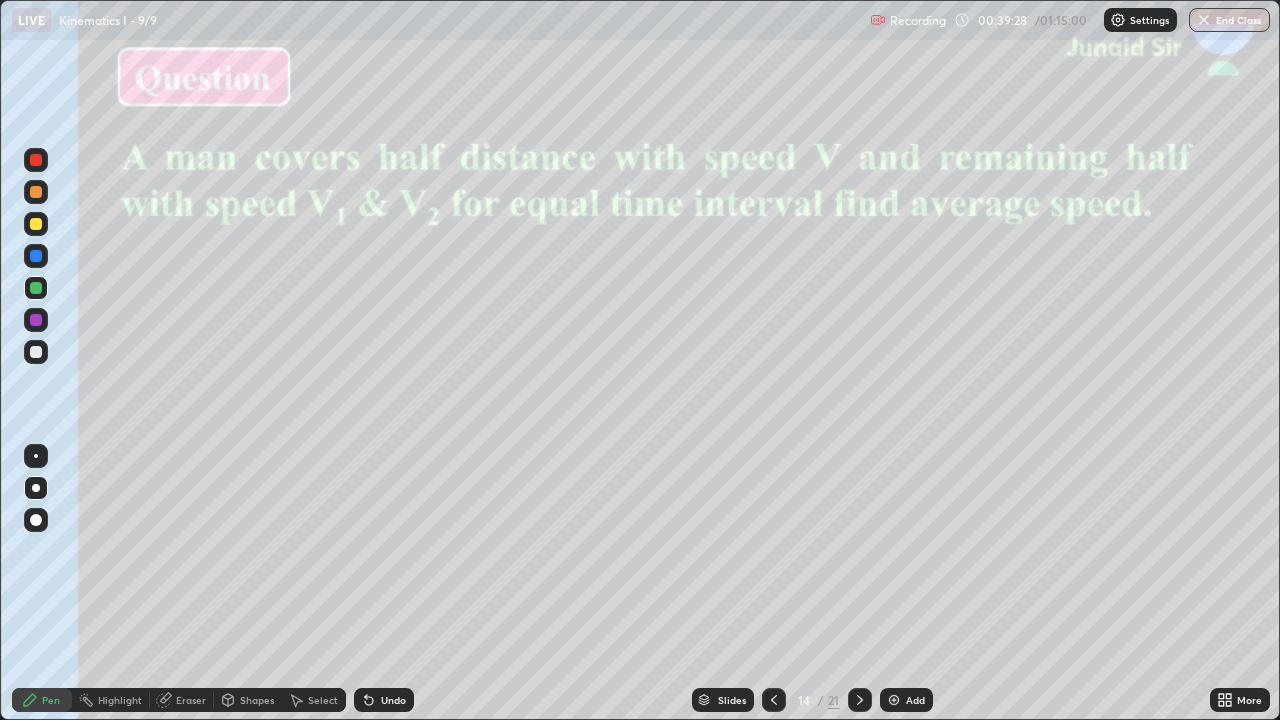 click at bounding box center (36, 160) 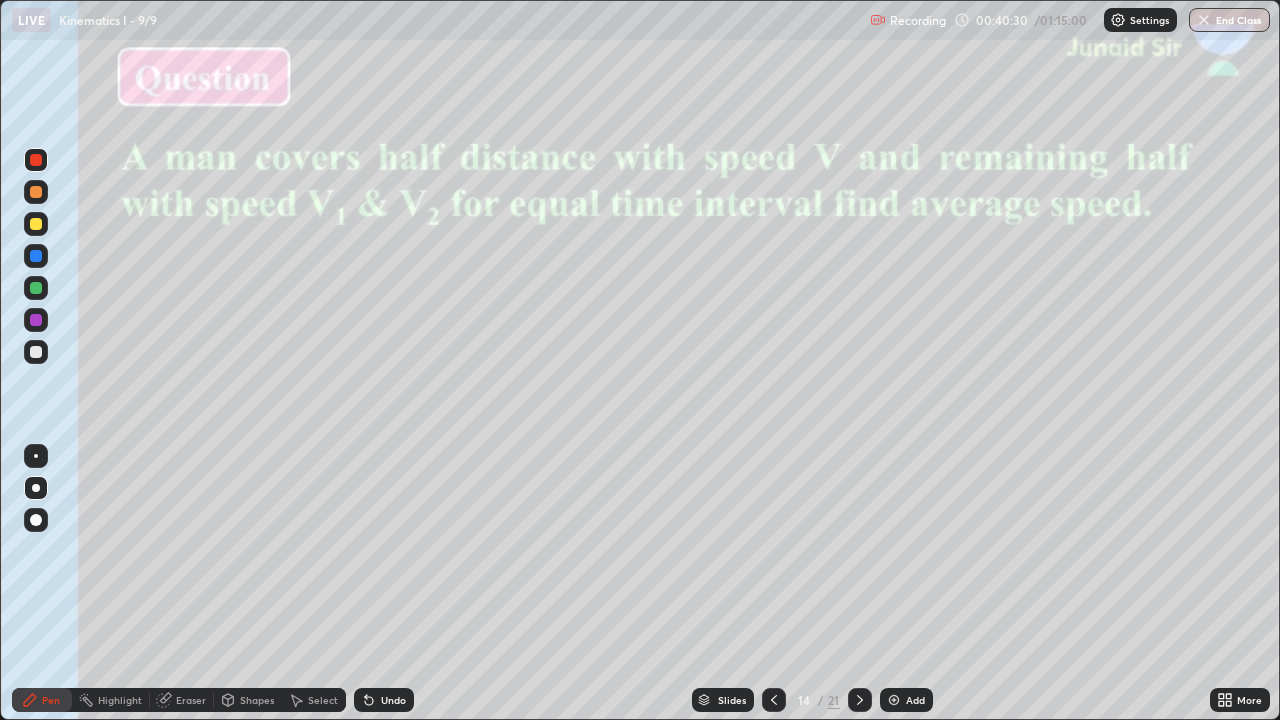 click at bounding box center (36, 288) 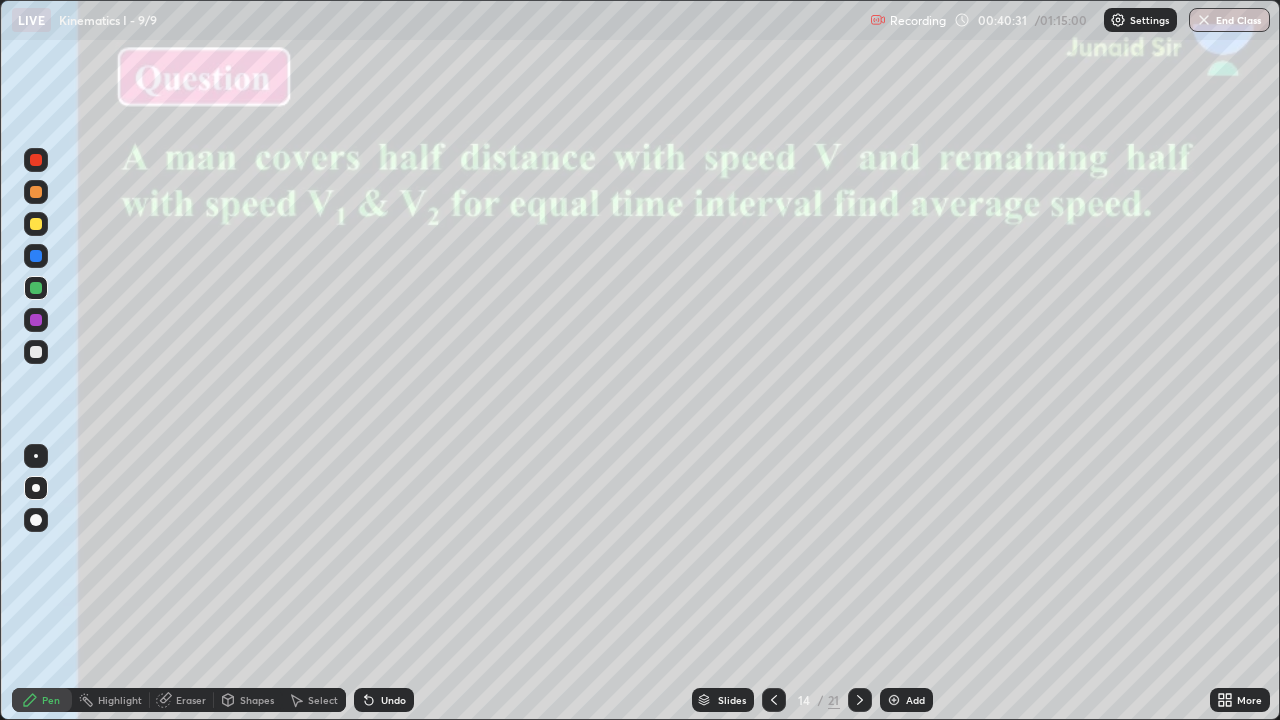 click at bounding box center (36, 352) 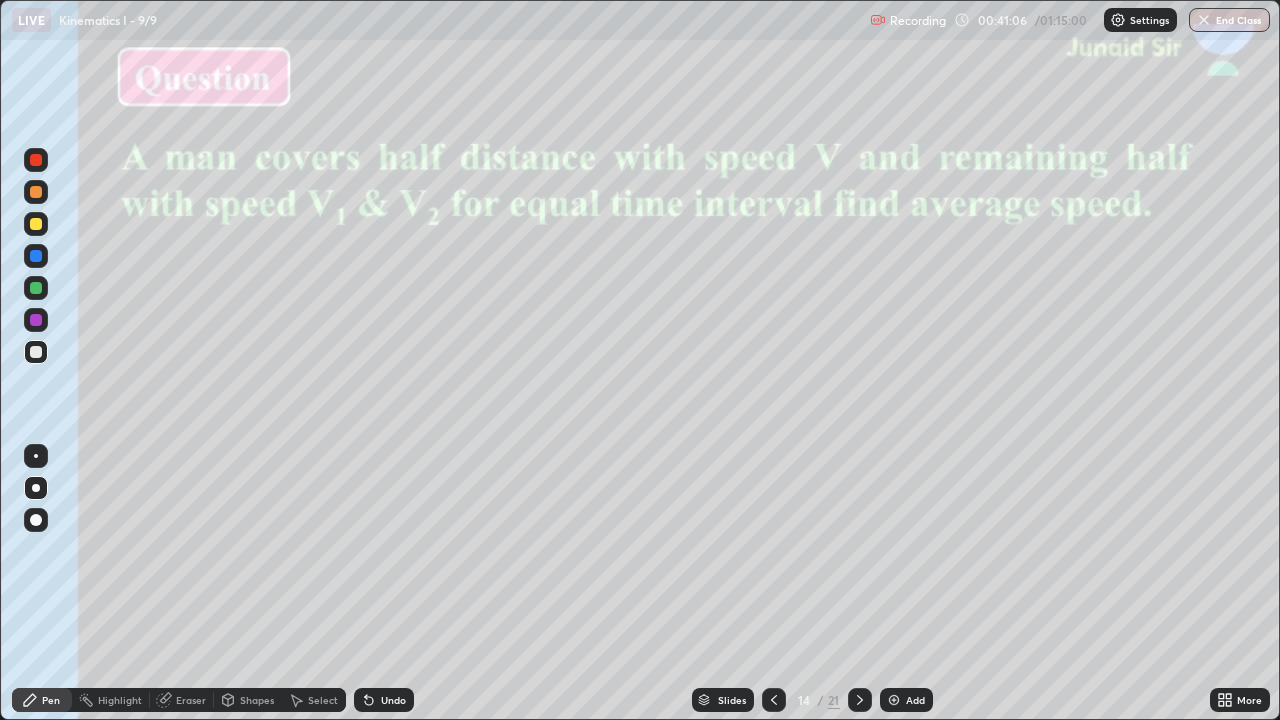 click at bounding box center [36, 224] 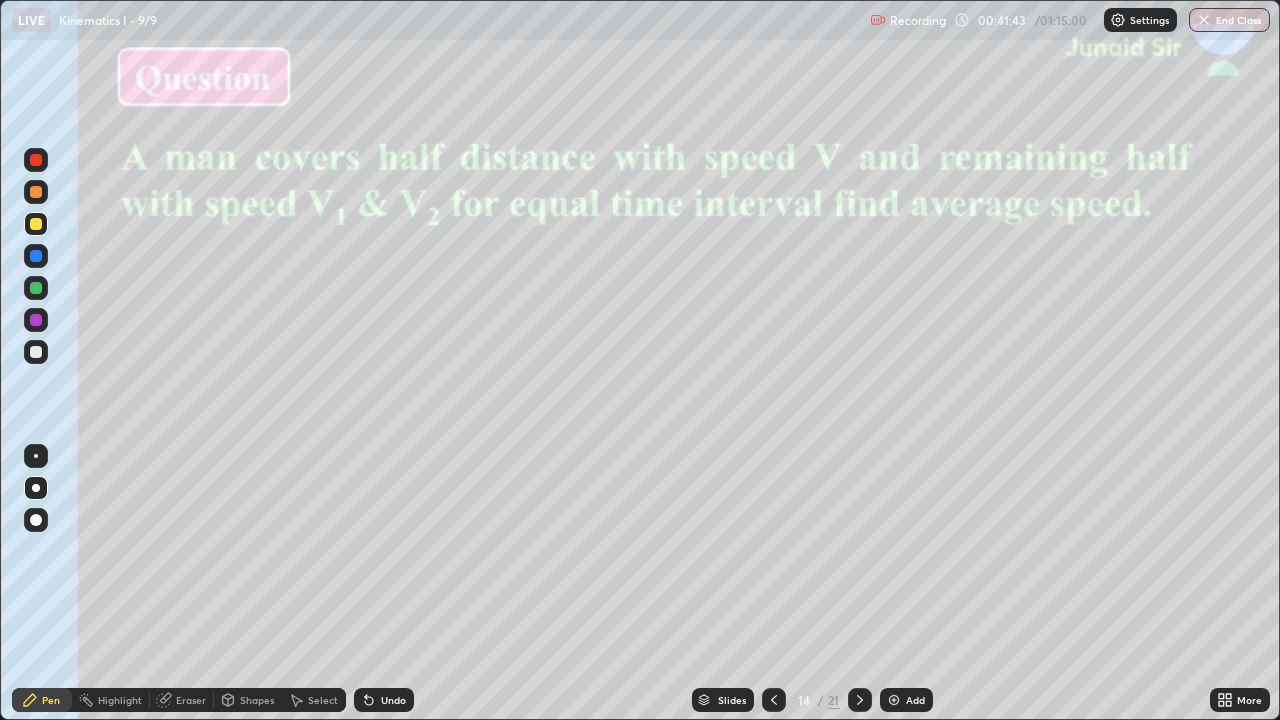 click at bounding box center (36, 192) 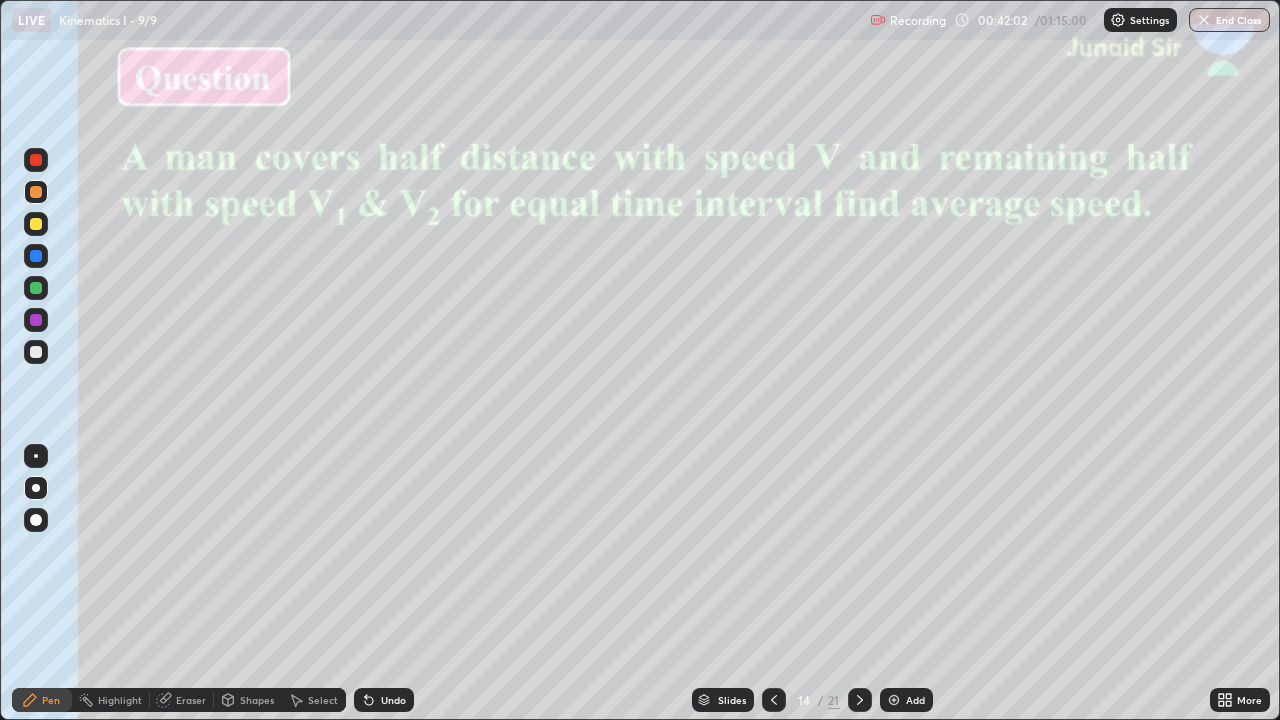 click at bounding box center [36, 320] 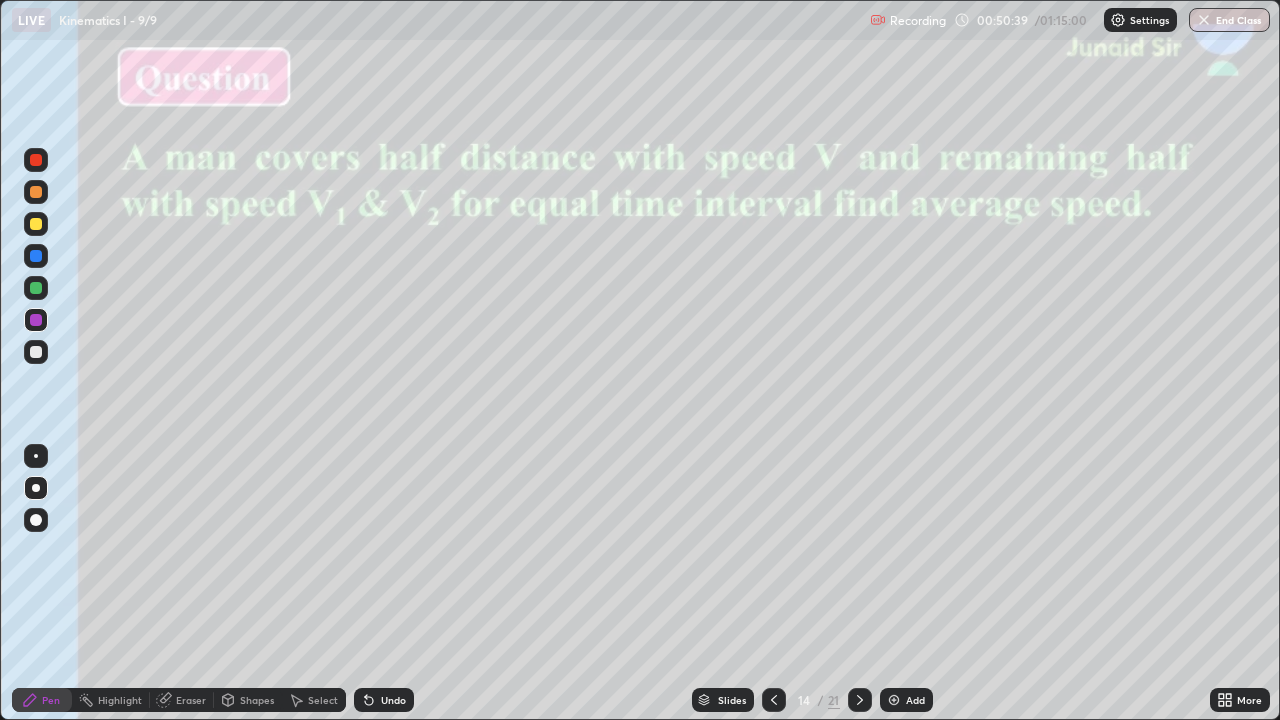 click on "Slides" at bounding box center (723, 700) 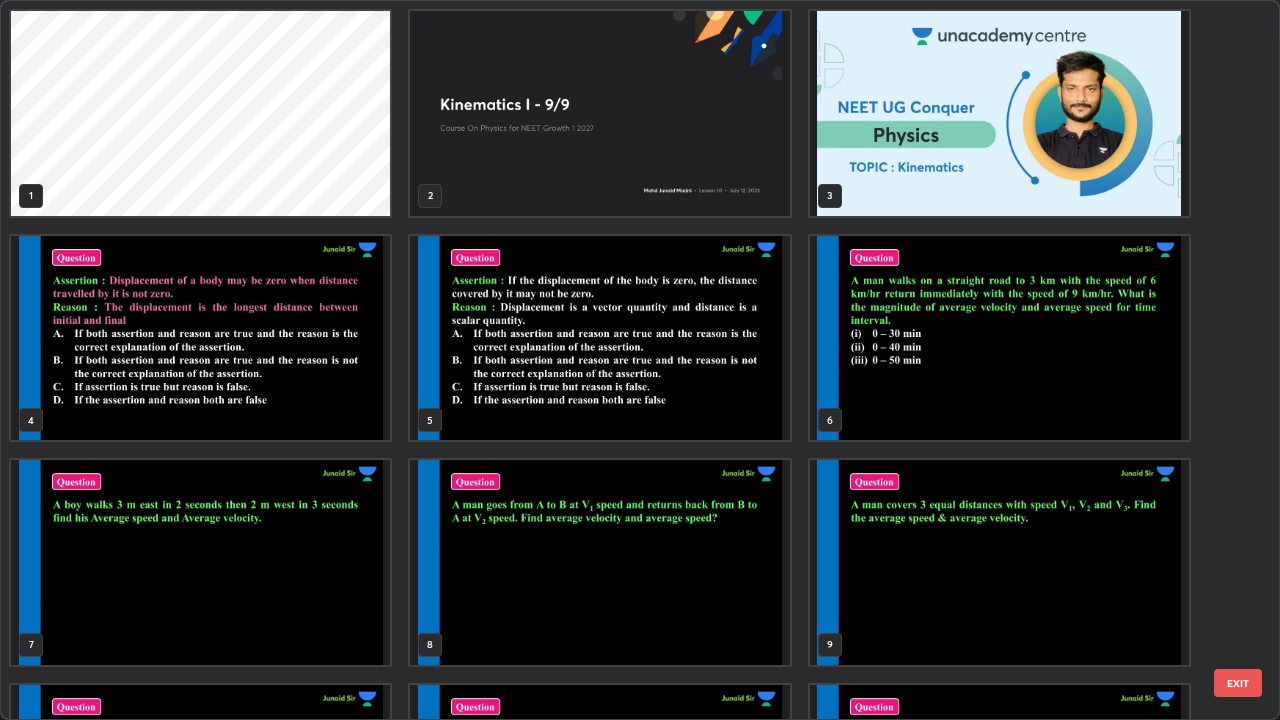 scroll, scrollTop: 405, scrollLeft: 0, axis: vertical 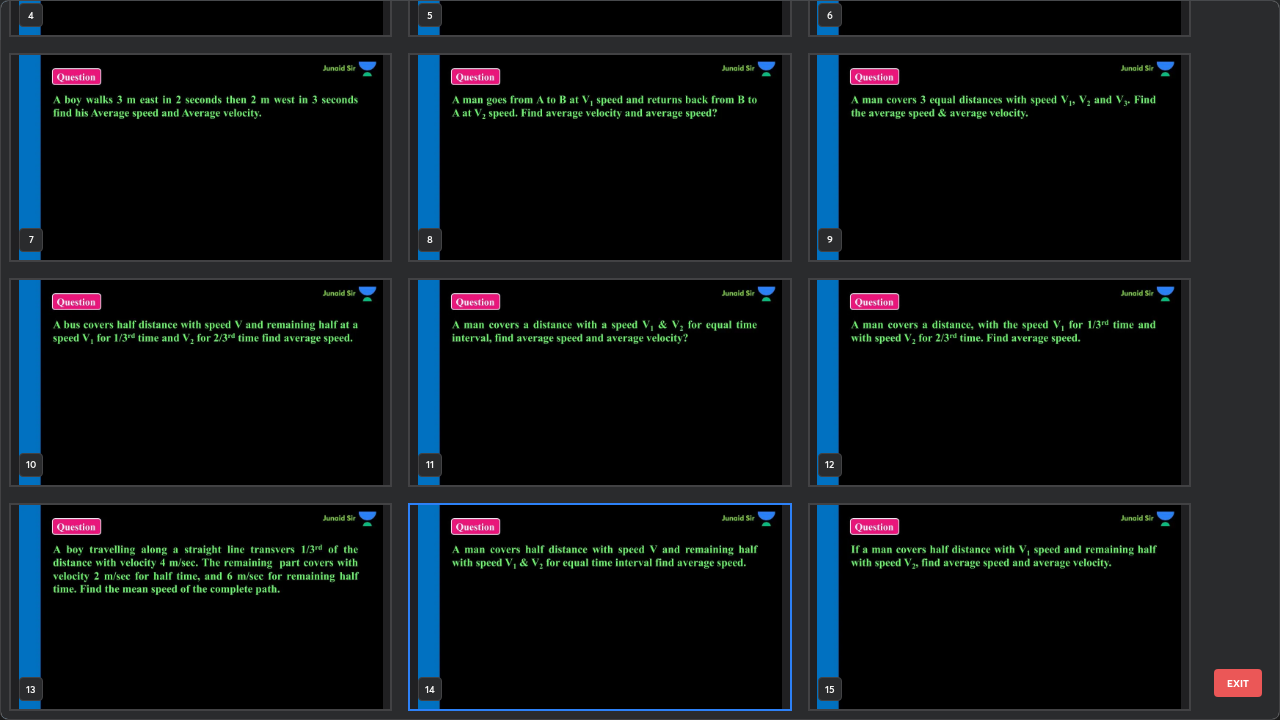 click at bounding box center (599, 607) 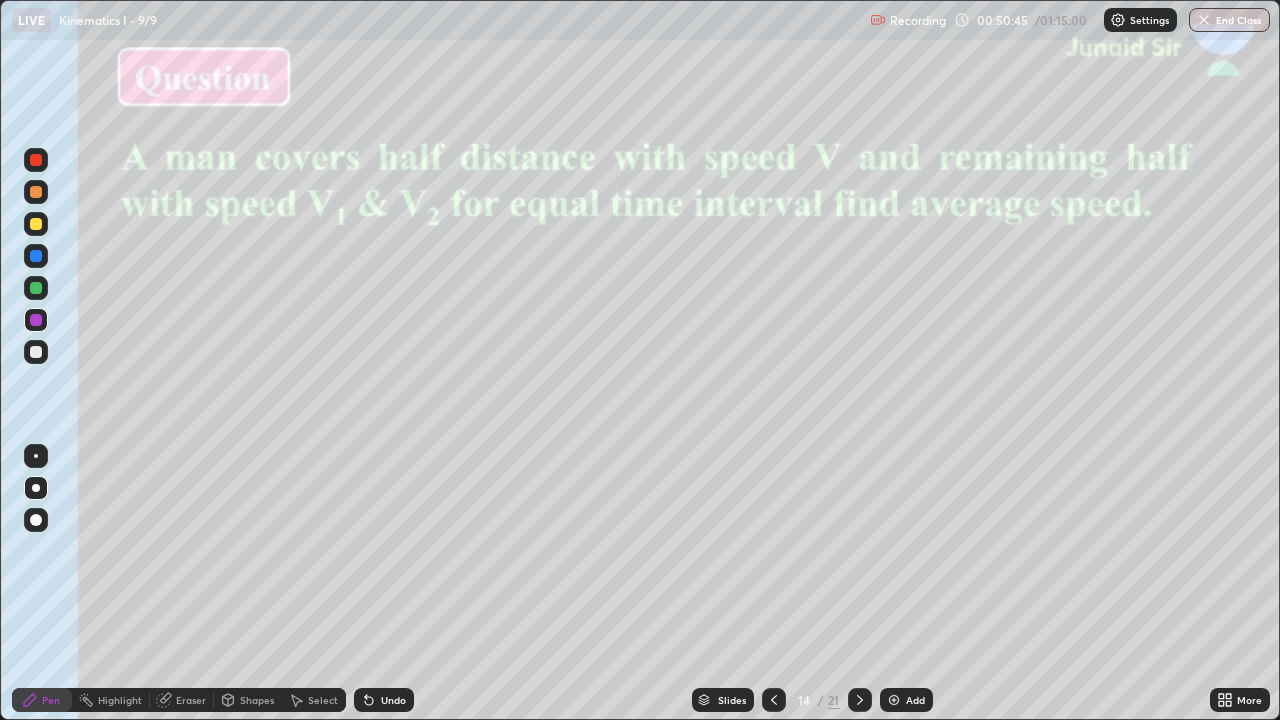 click at bounding box center [599, 607] 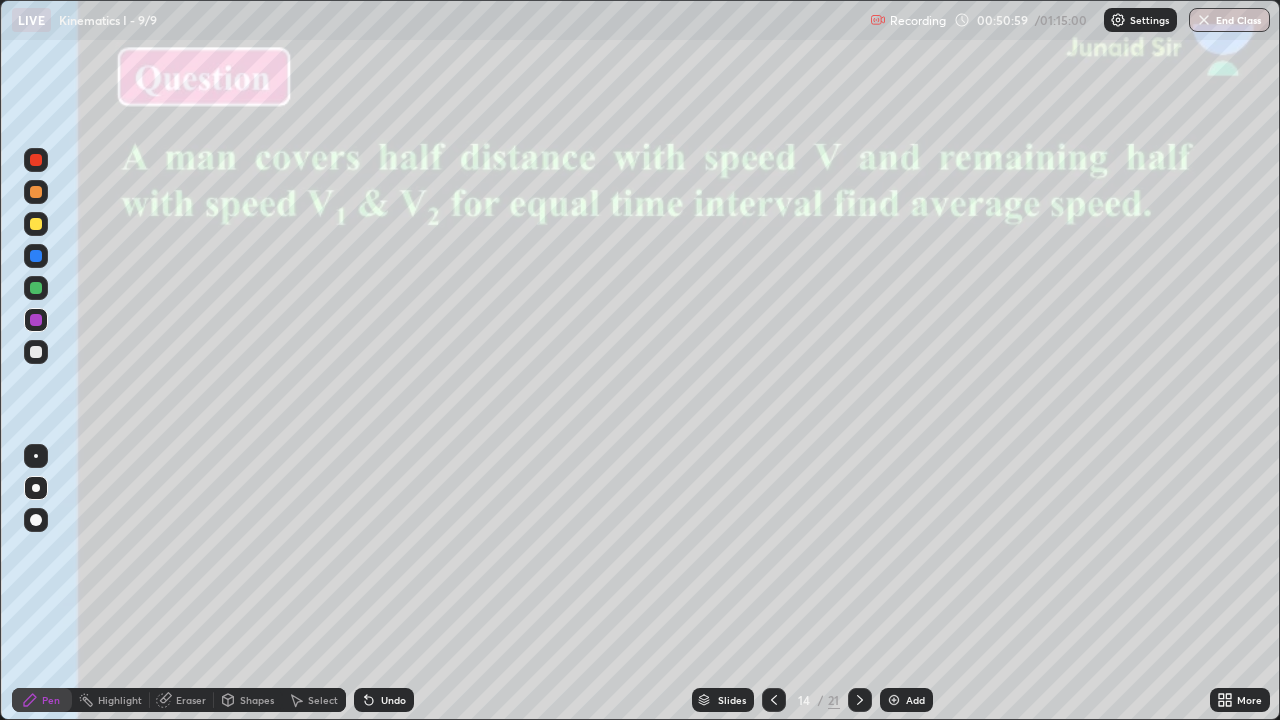 click on "Slides" at bounding box center (732, 700) 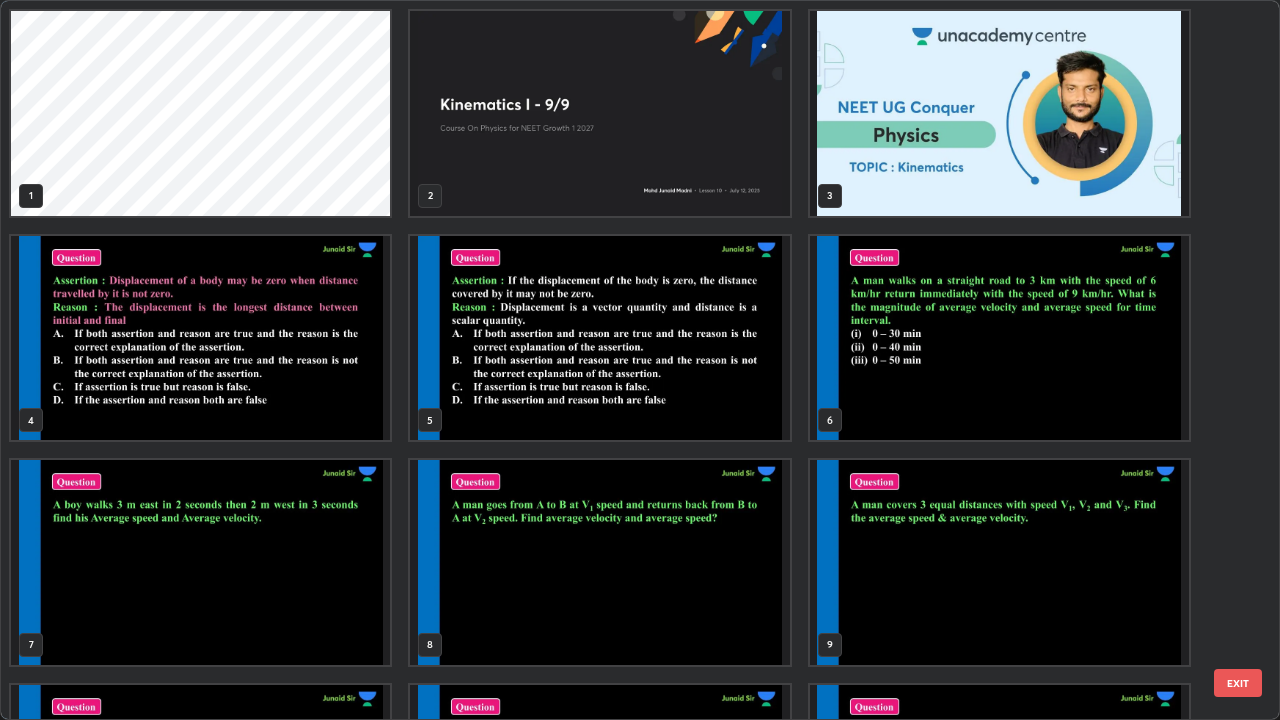 scroll, scrollTop: 405, scrollLeft: 0, axis: vertical 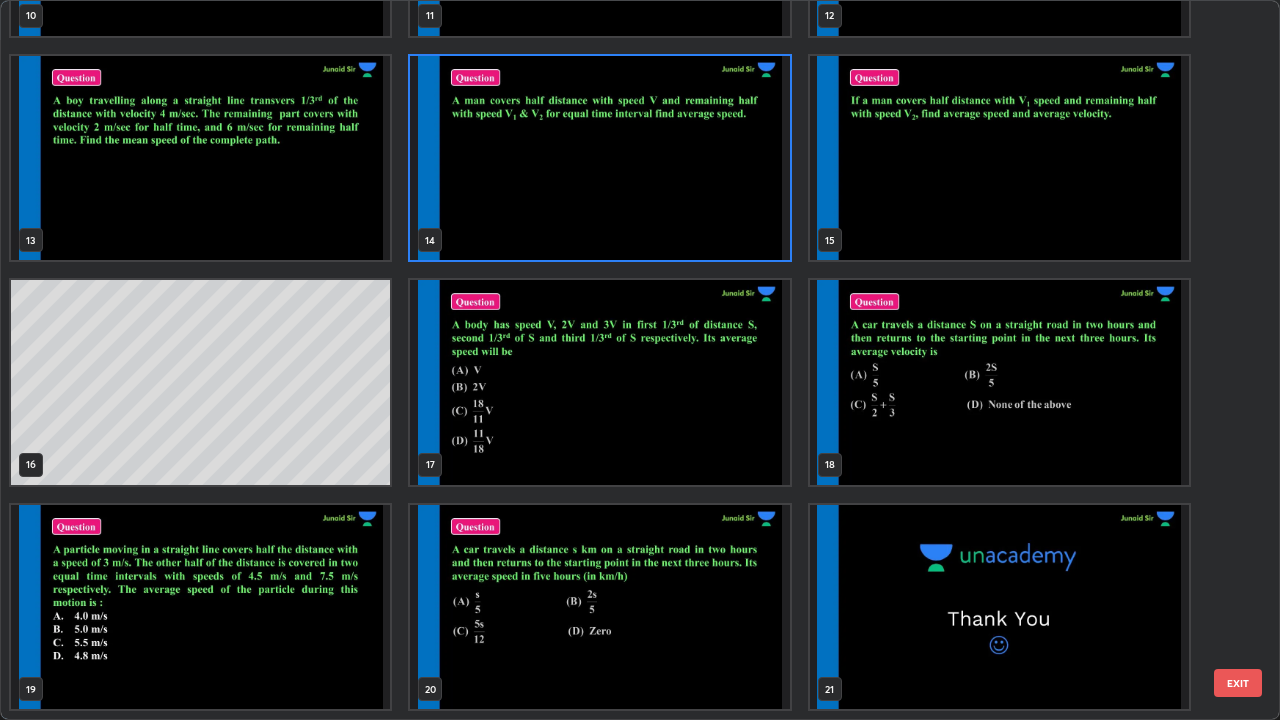 click at bounding box center [200, 607] 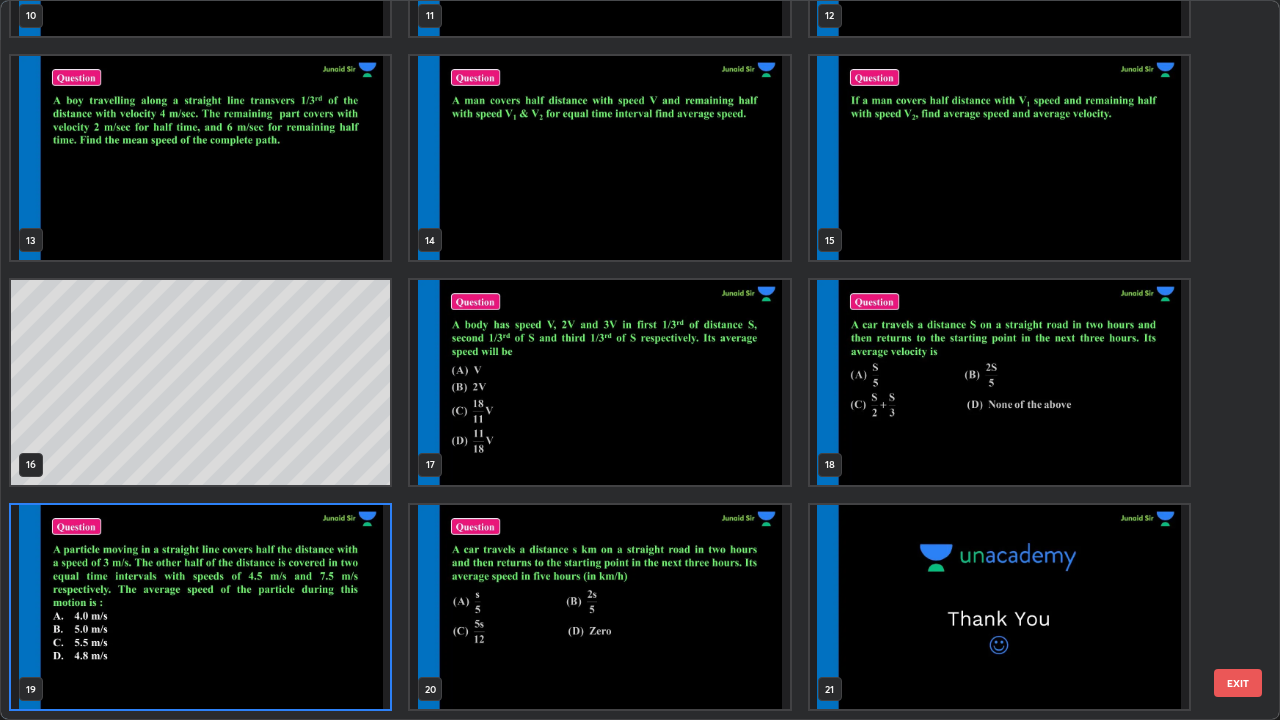 click at bounding box center [200, 607] 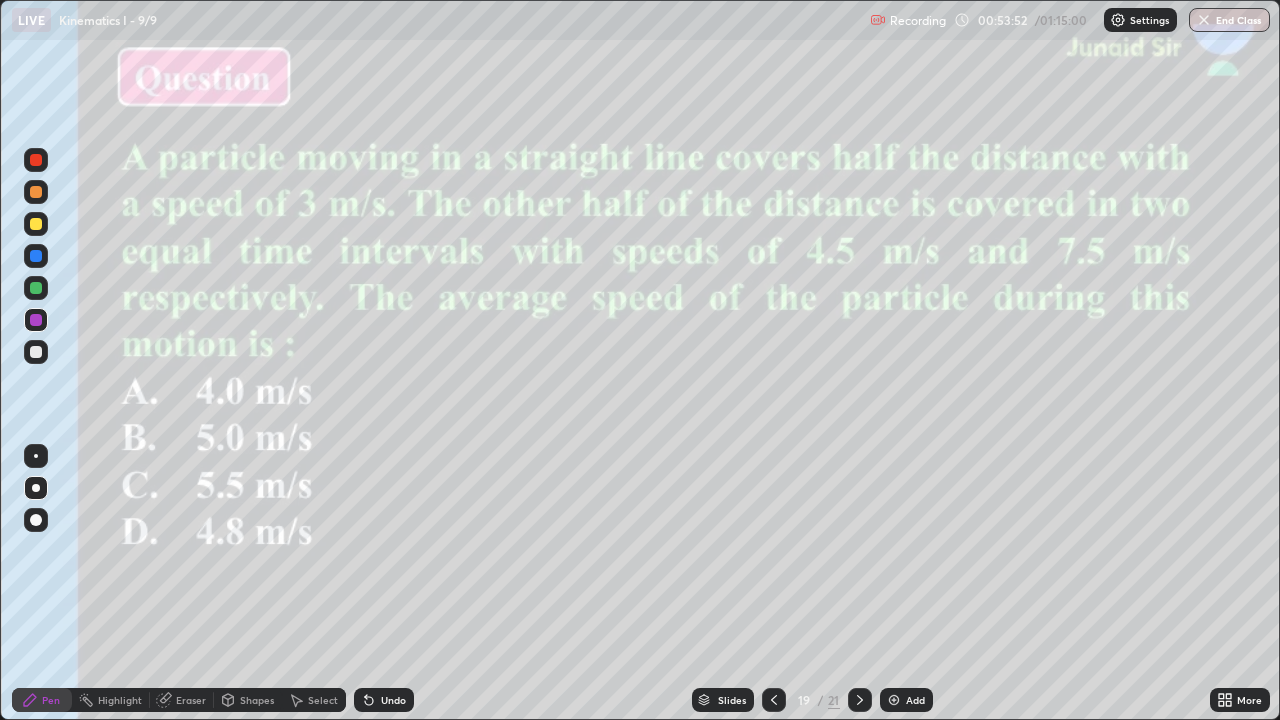 click at bounding box center (36, 352) 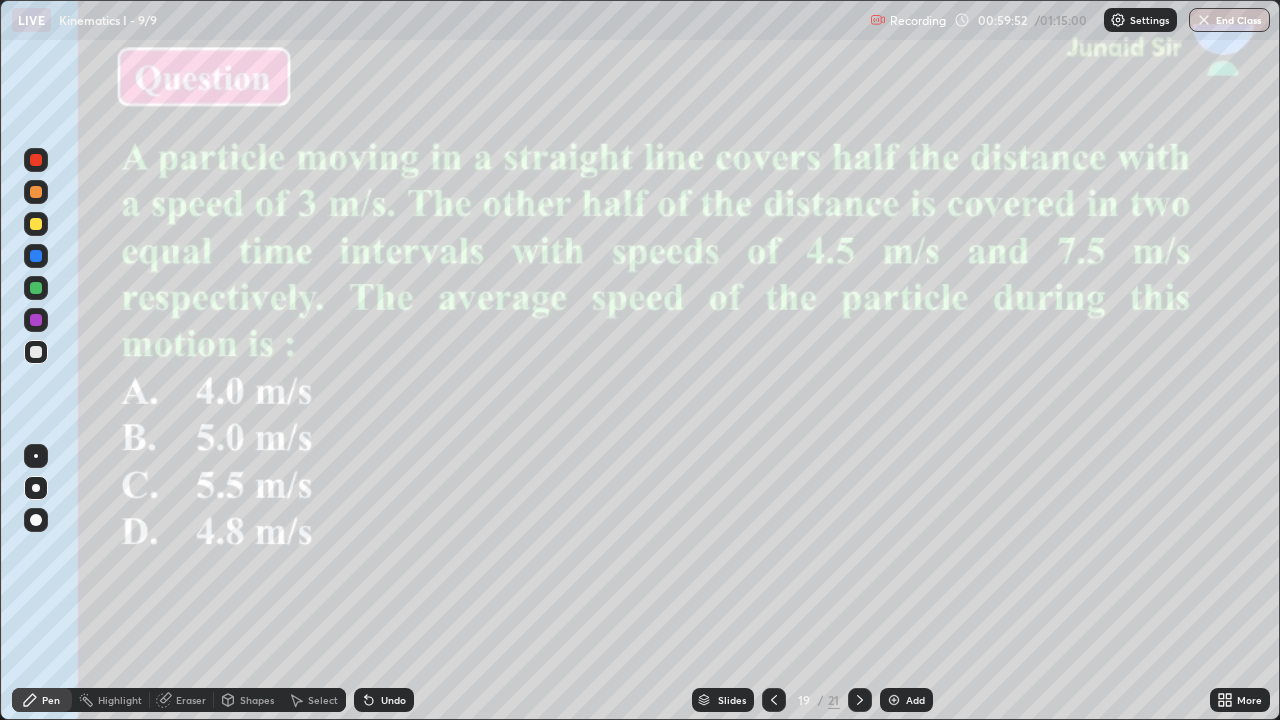 click on "Slides" at bounding box center [732, 700] 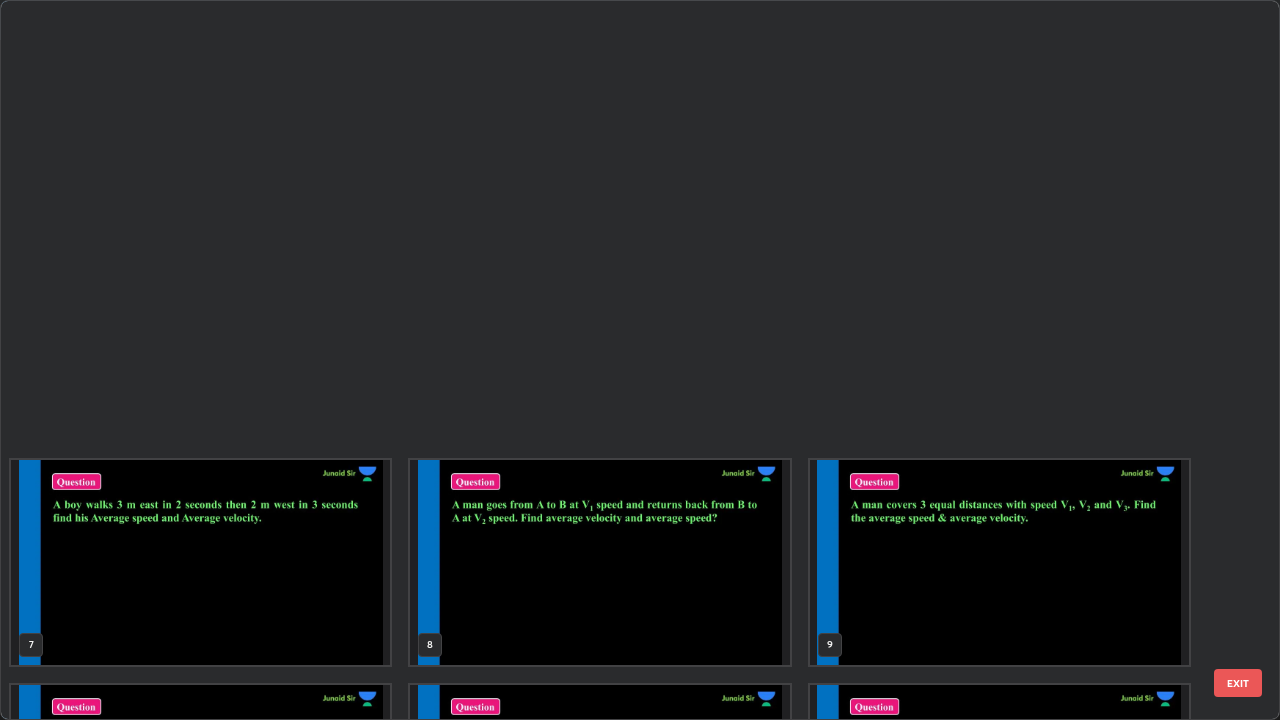 scroll, scrollTop: 854, scrollLeft: 0, axis: vertical 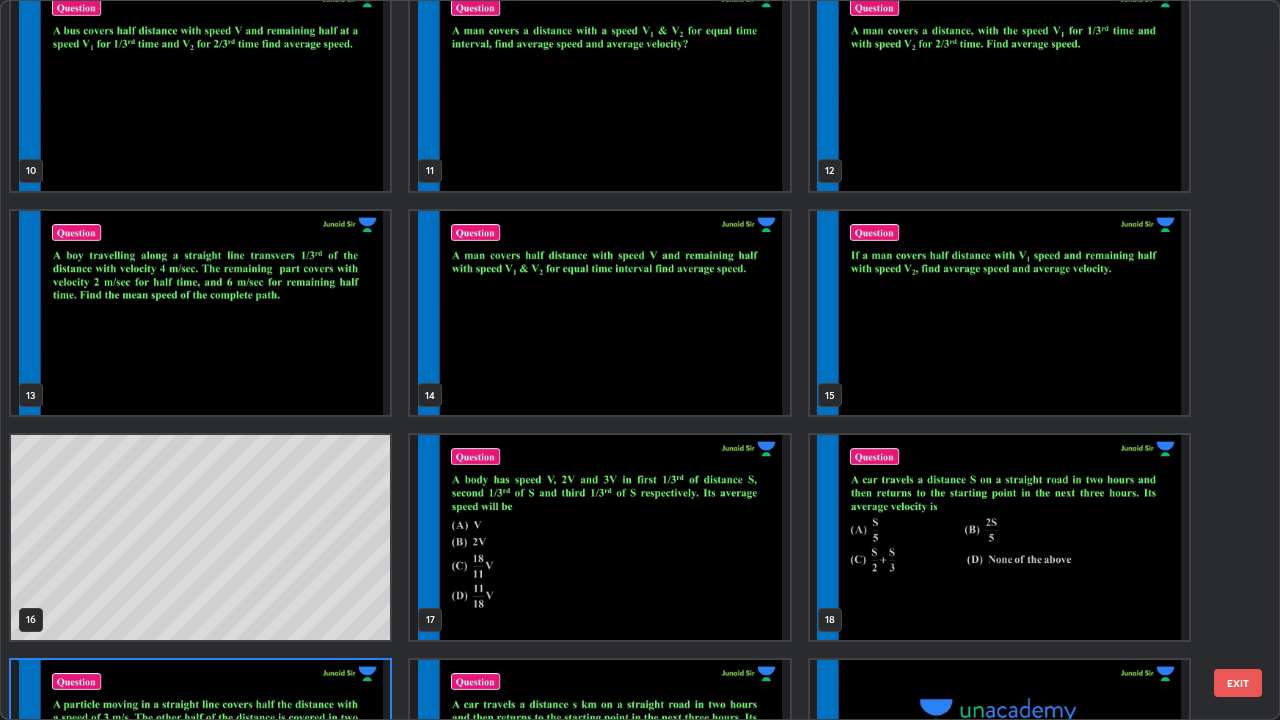 click at bounding box center [200, 313] 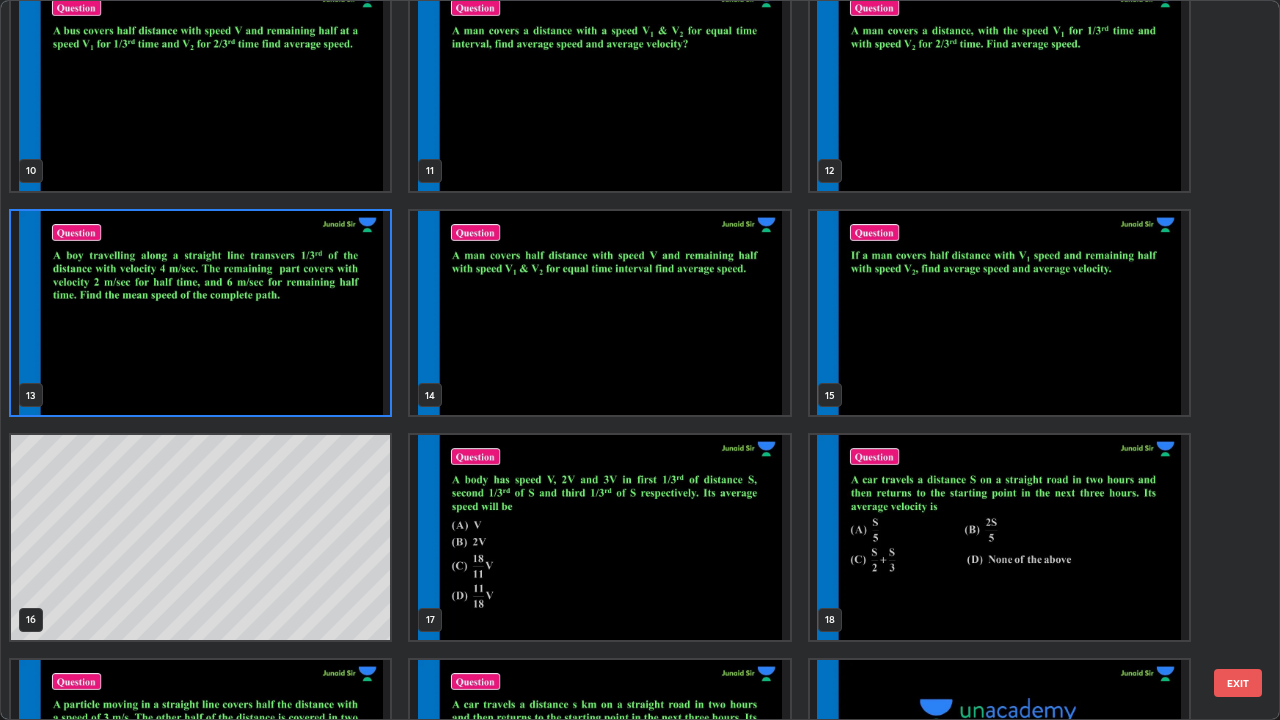 click at bounding box center (200, 313) 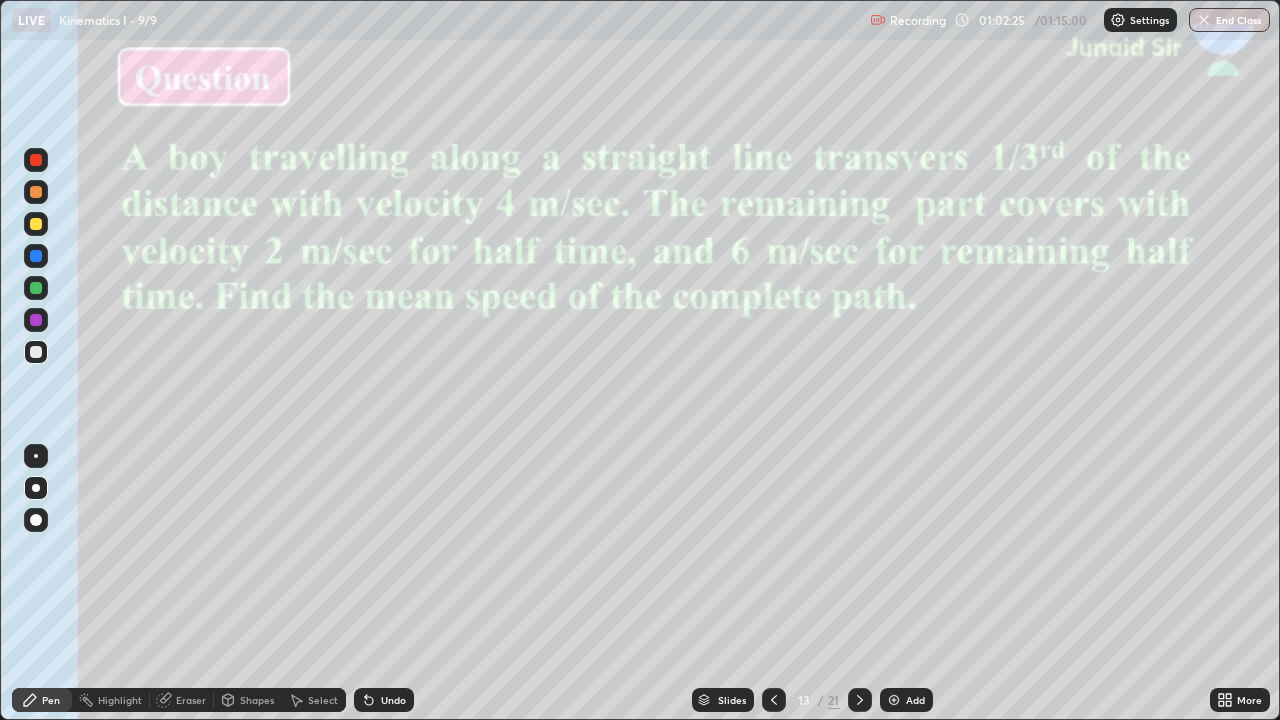 click at bounding box center (36, 320) 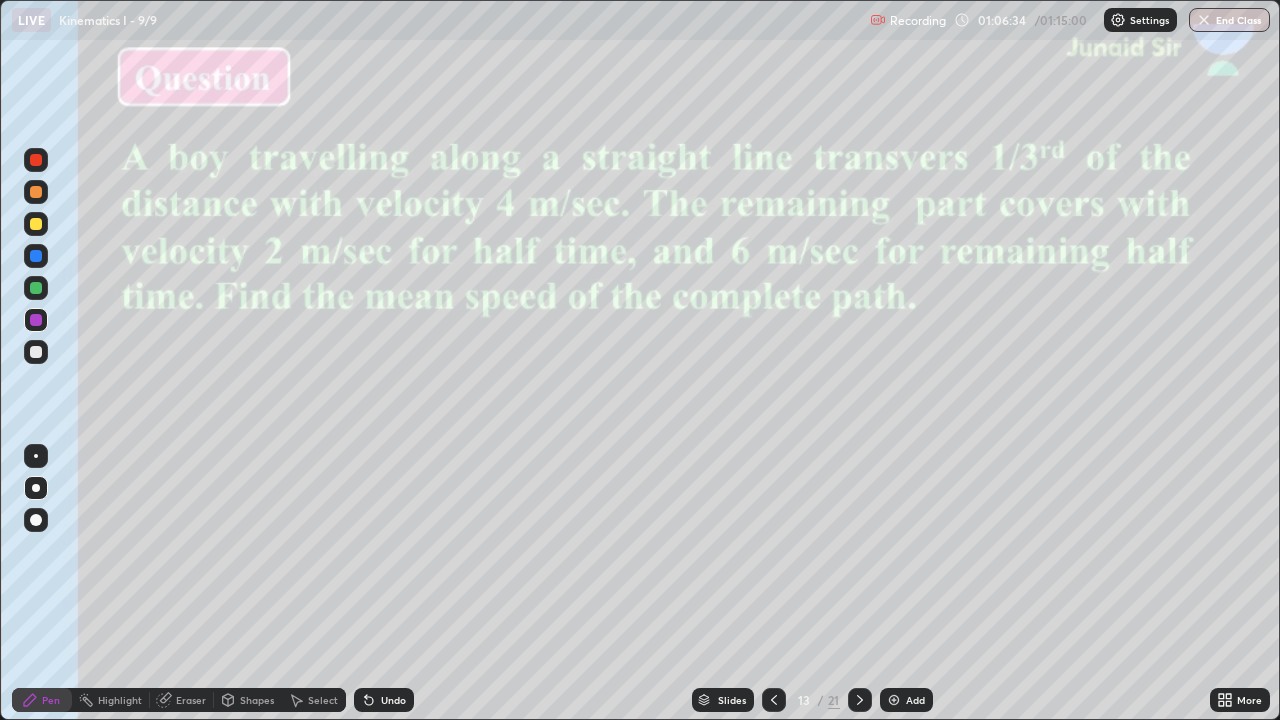 click on "Slides" at bounding box center (723, 700) 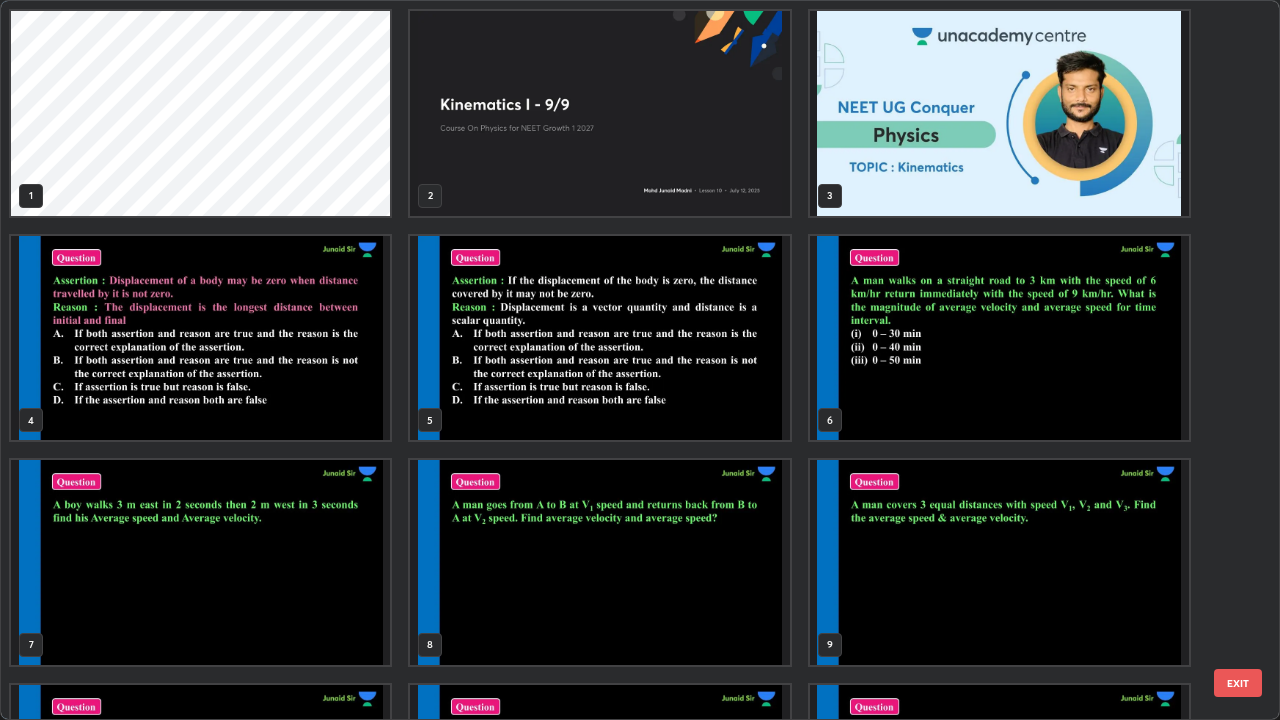 scroll, scrollTop: 405, scrollLeft: 0, axis: vertical 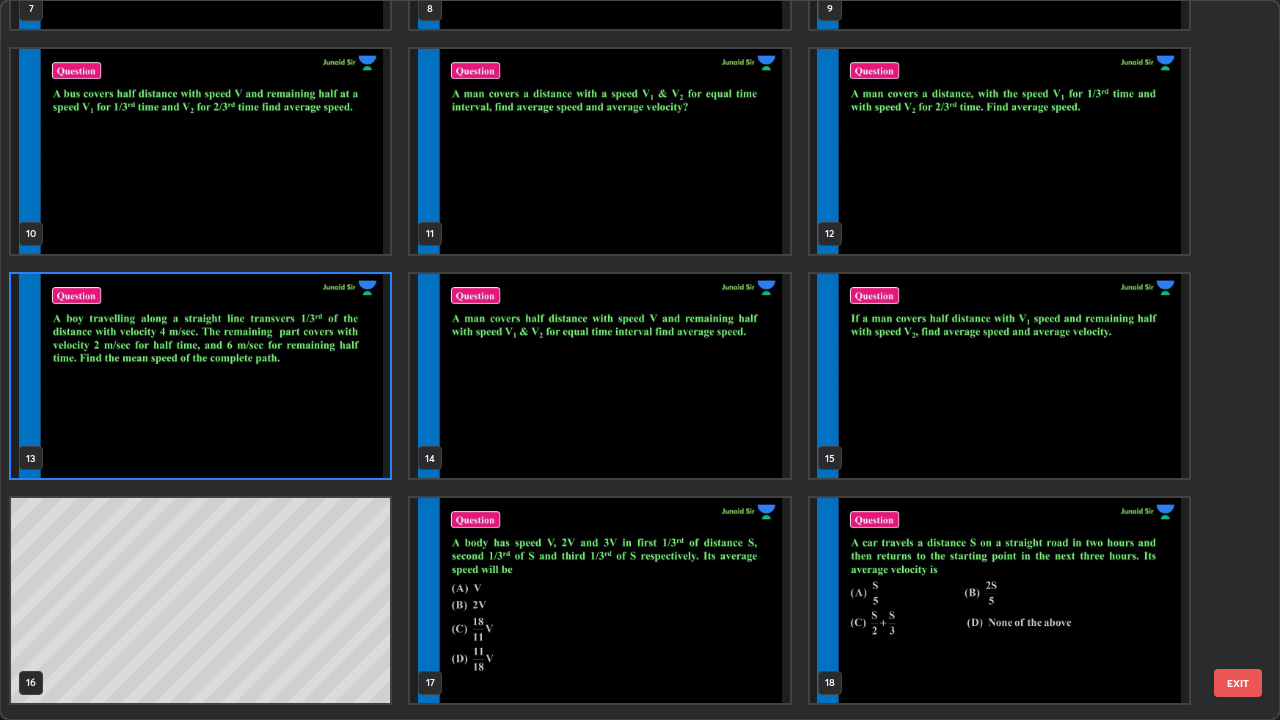 click at bounding box center [999, 151] 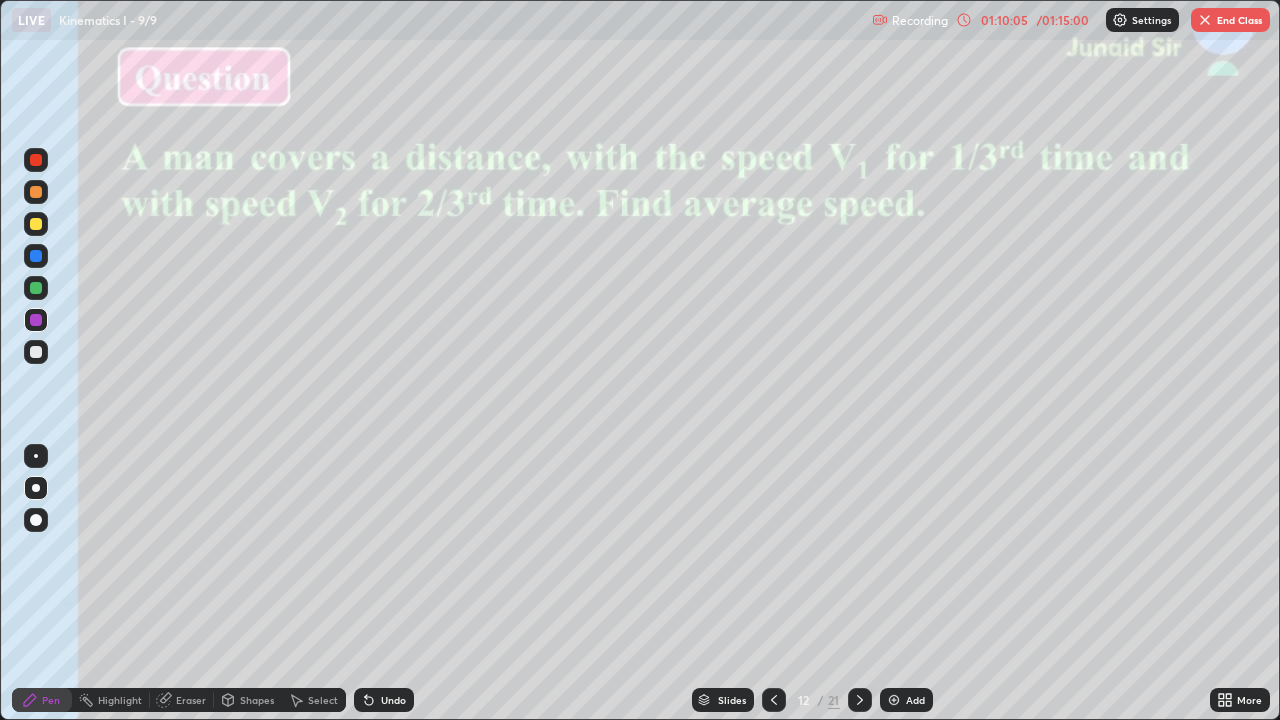click on "End Class" at bounding box center [1230, 20] 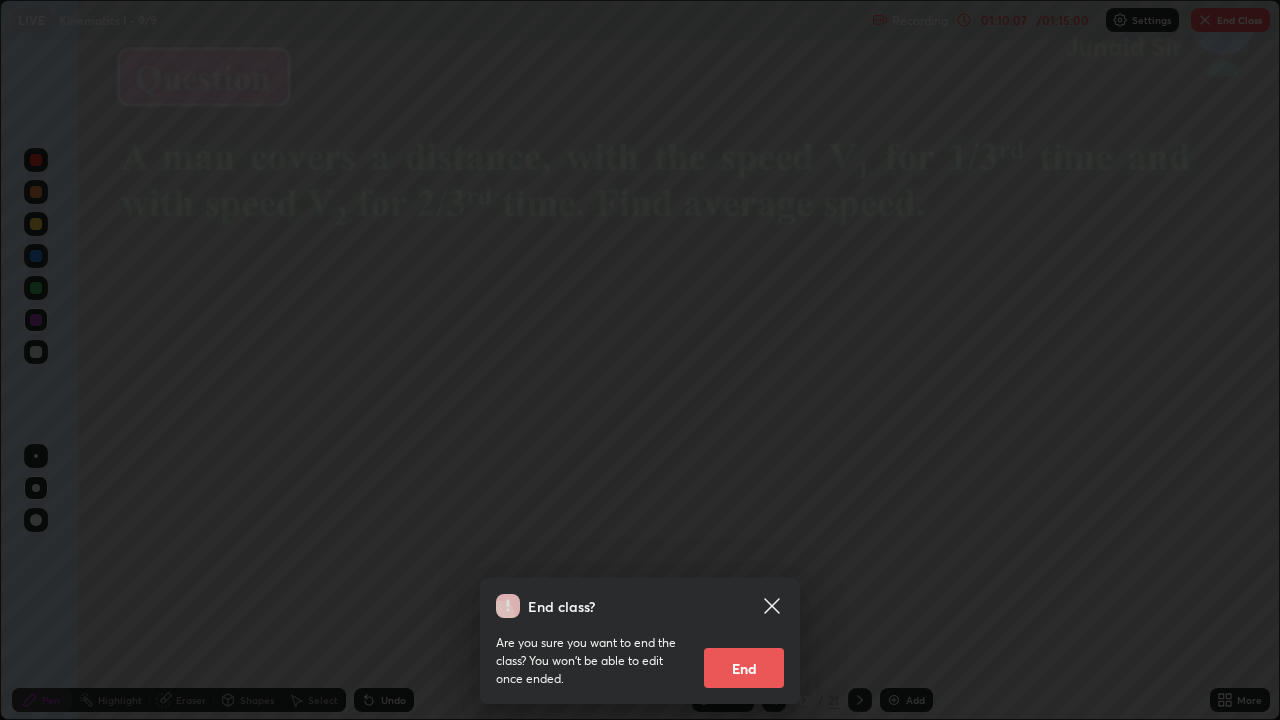 click on "End" at bounding box center [744, 668] 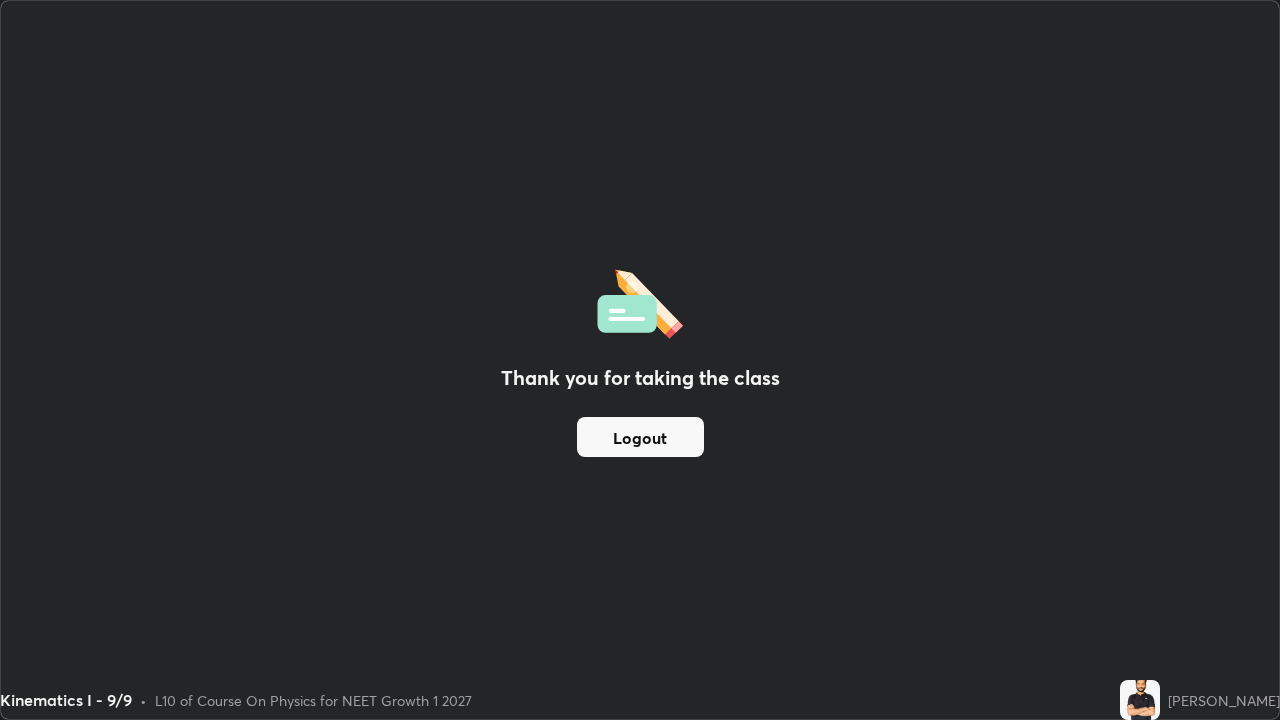 click on "Logout" at bounding box center [640, 437] 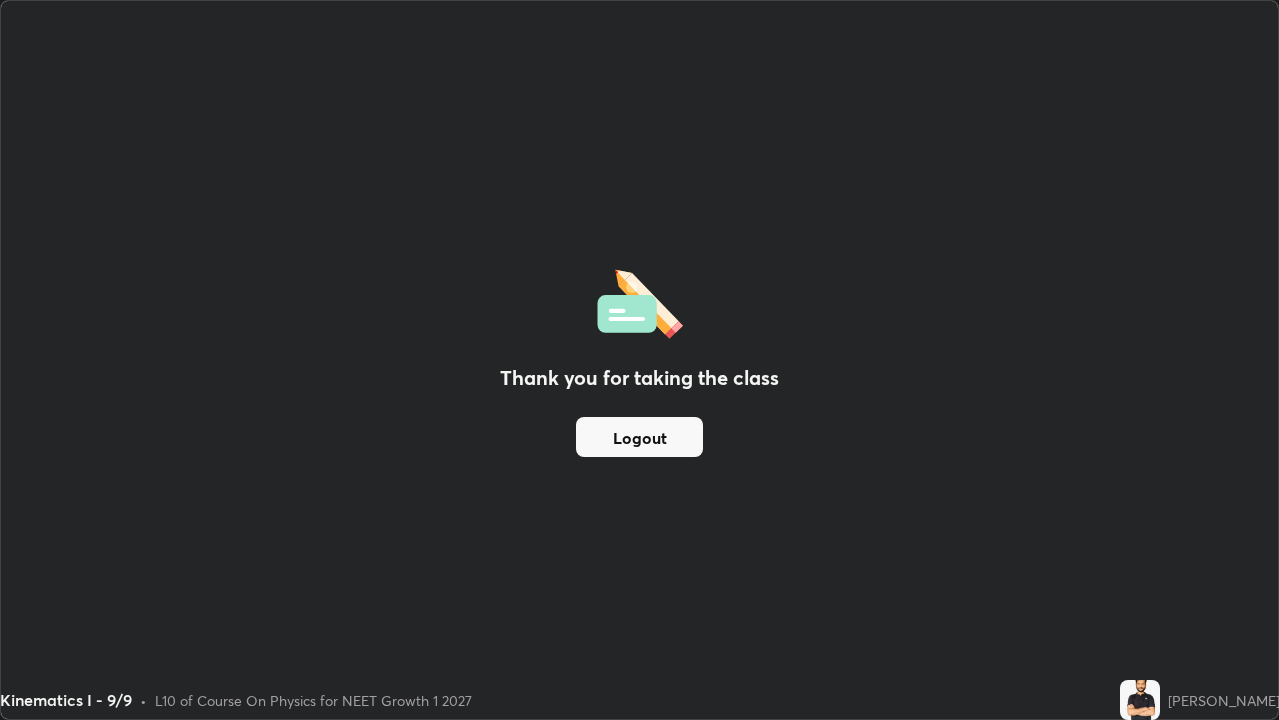 click on "Logout" at bounding box center (639, 437) 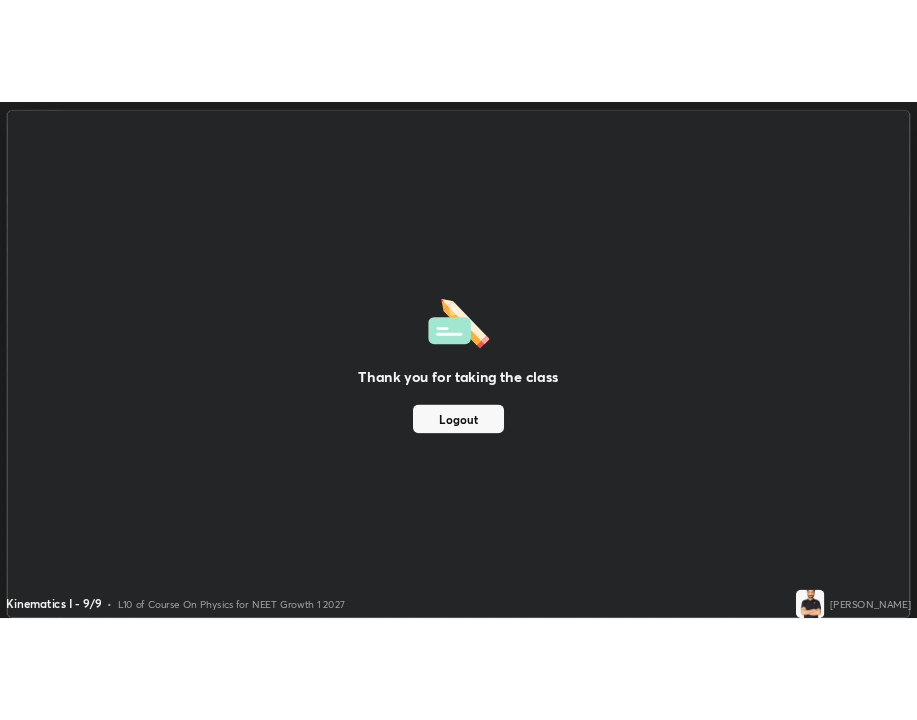 scroll, scrollTop: 720, scrollLeft: 917, axis: both 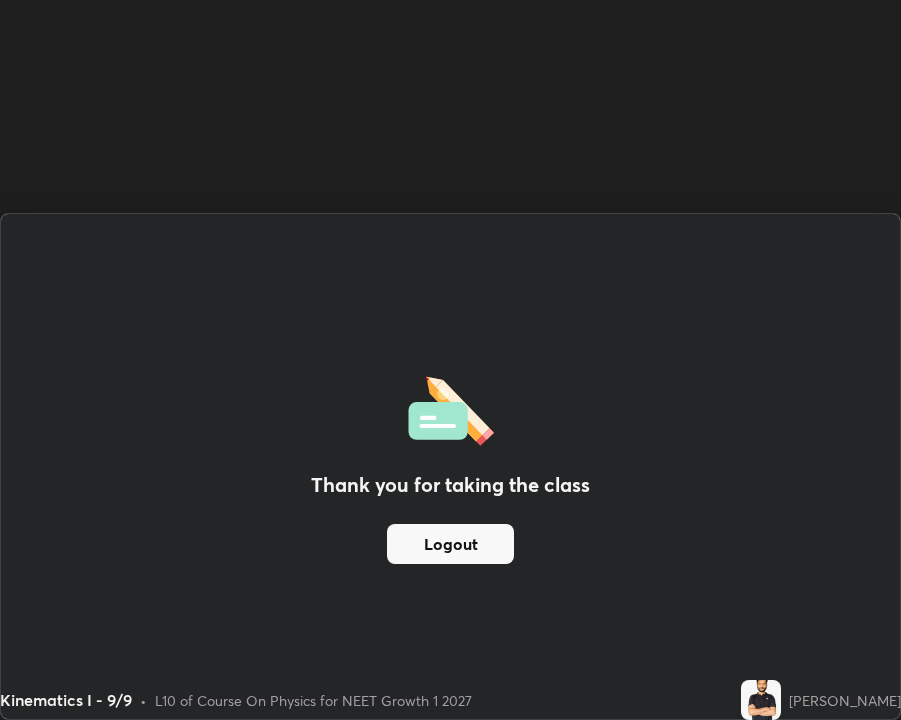 click on "Thank you for taking the class Logout" at bounding box center (450, 466) 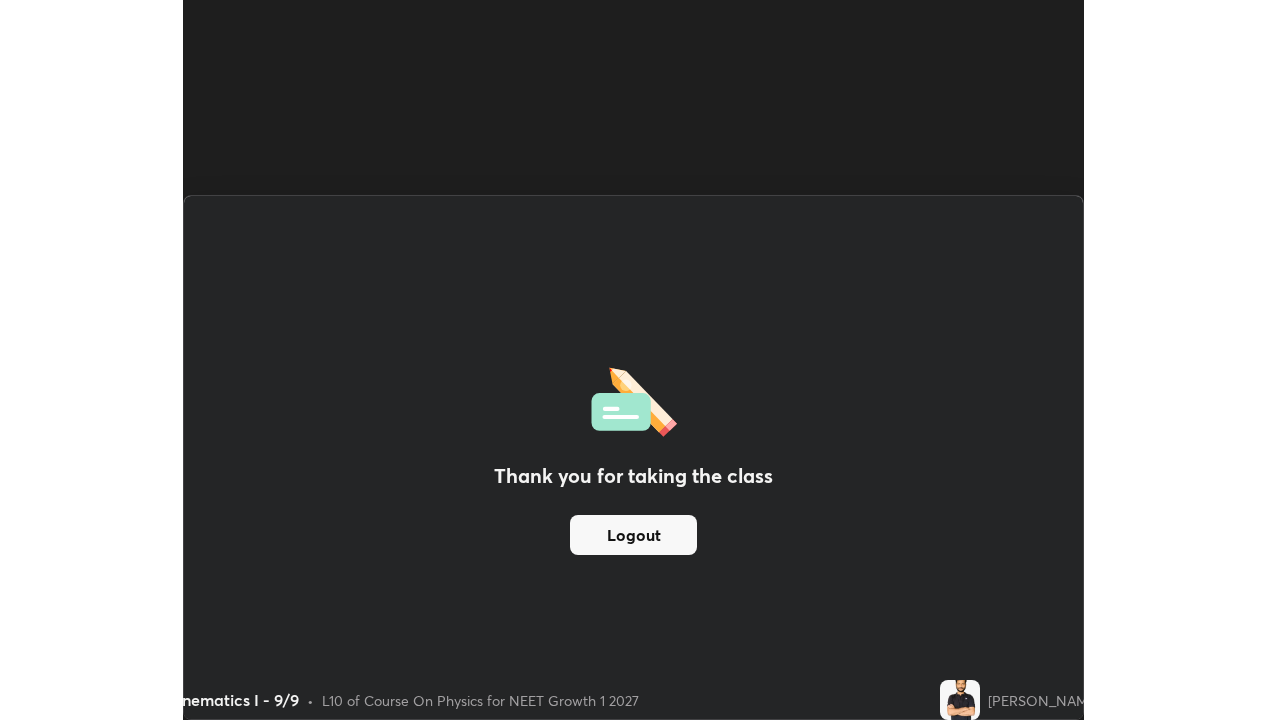 scroll, scrollTop: 99280, scrollLeft: 98733, axis: both 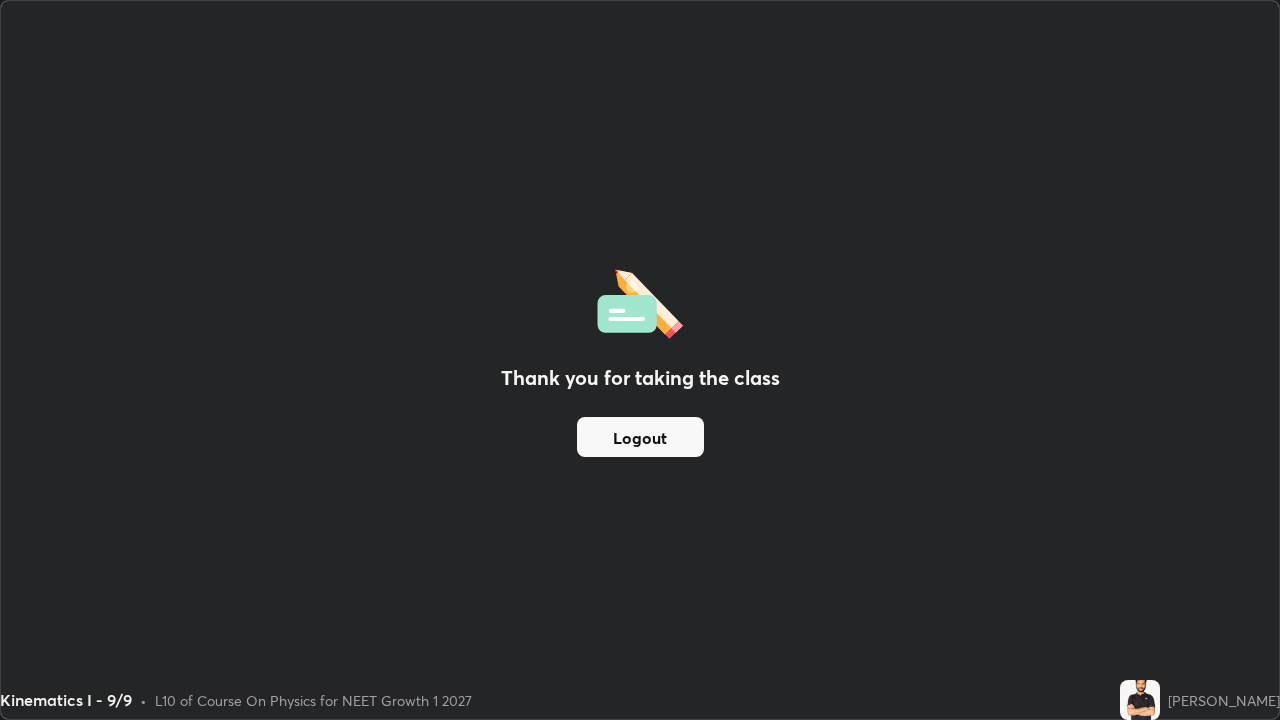 click on "Logout" at bounding box center [640, 437] 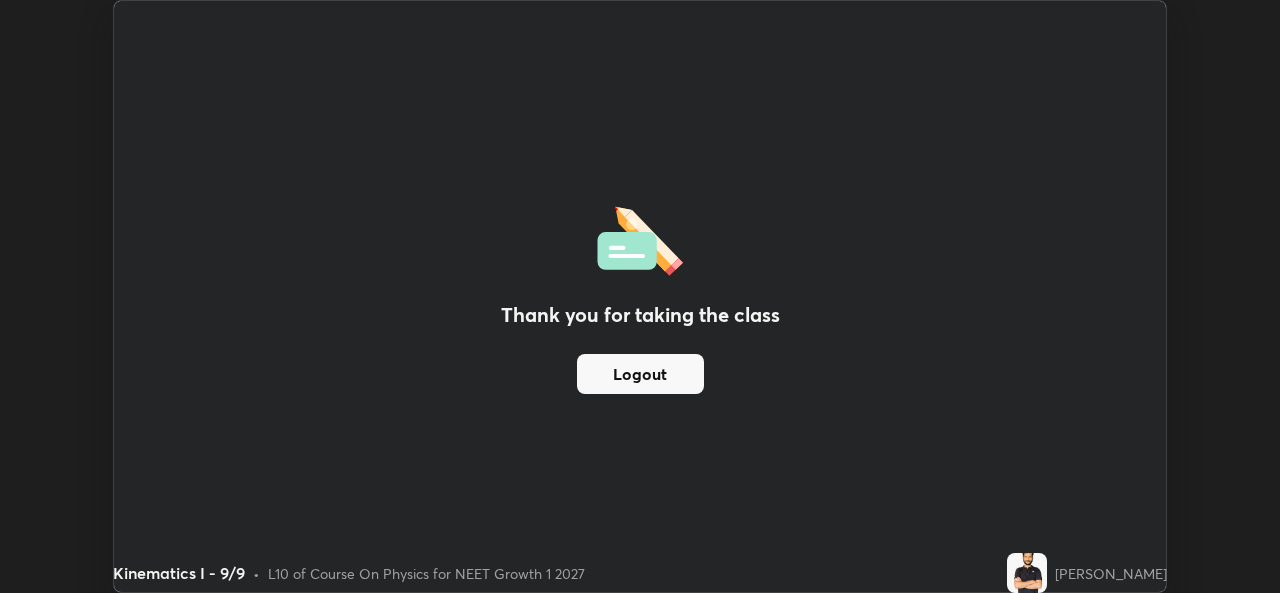 scroll, scrollTop: 593, scrollLeft: 1280, axis: both 